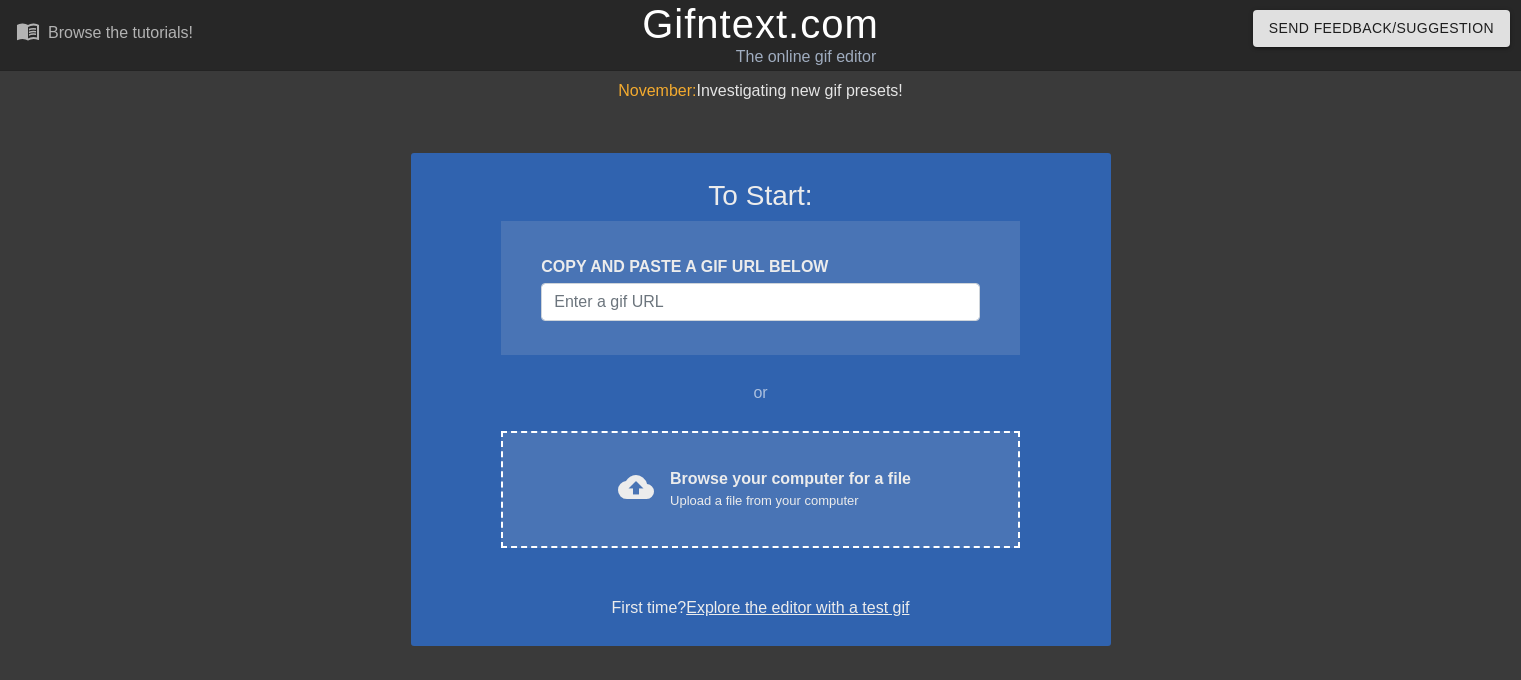 scroll, scrollTop: 0, scrollLeft: 0, axis: both 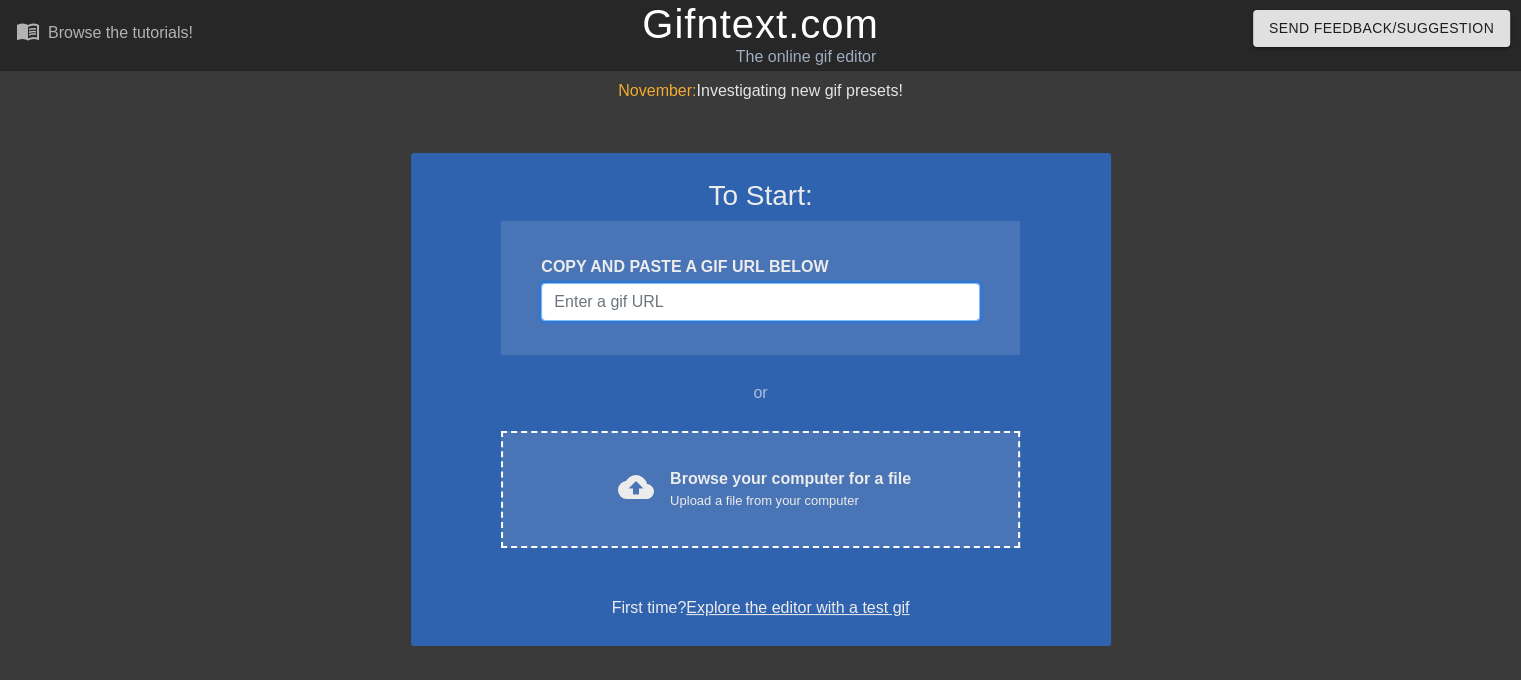 click at bounding box center (760, 302) 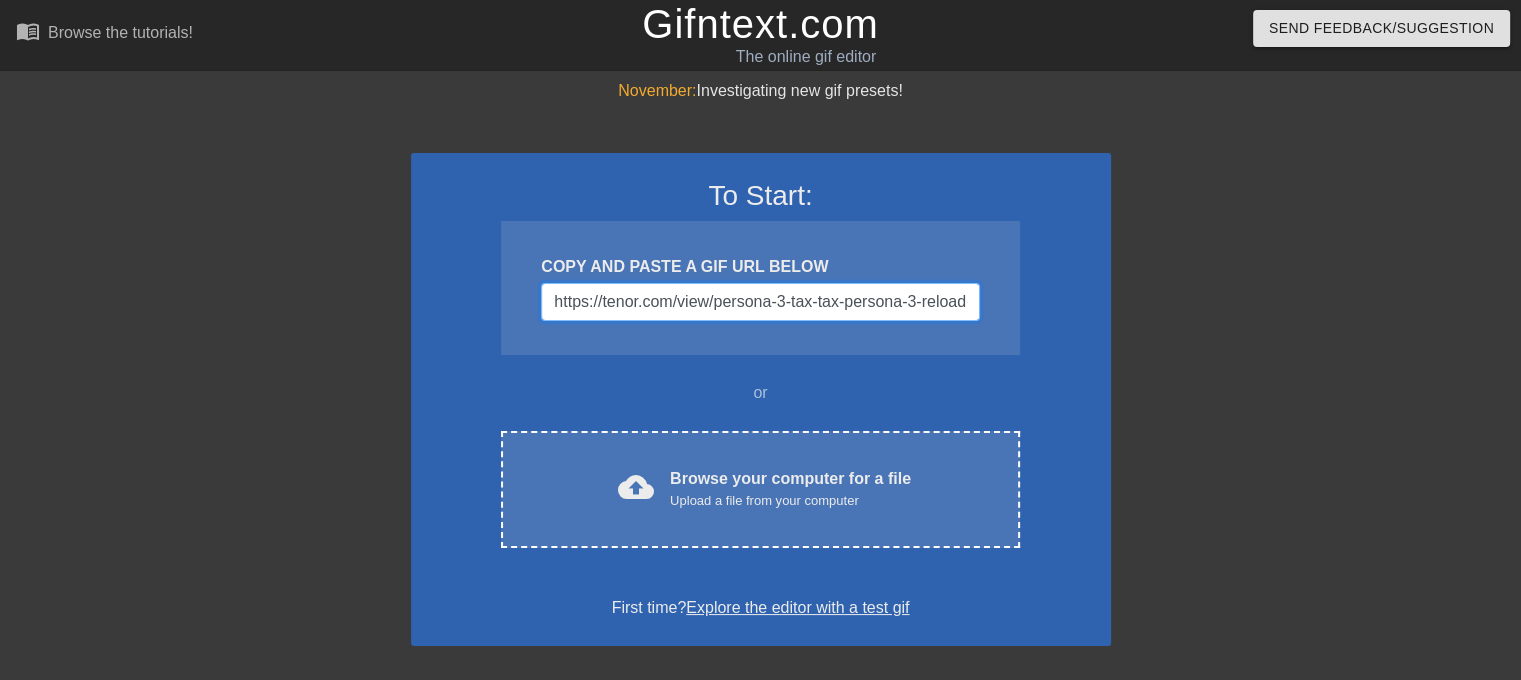 scroll, scrollTop: 0, scrollLeft: 379, axis: horizontal 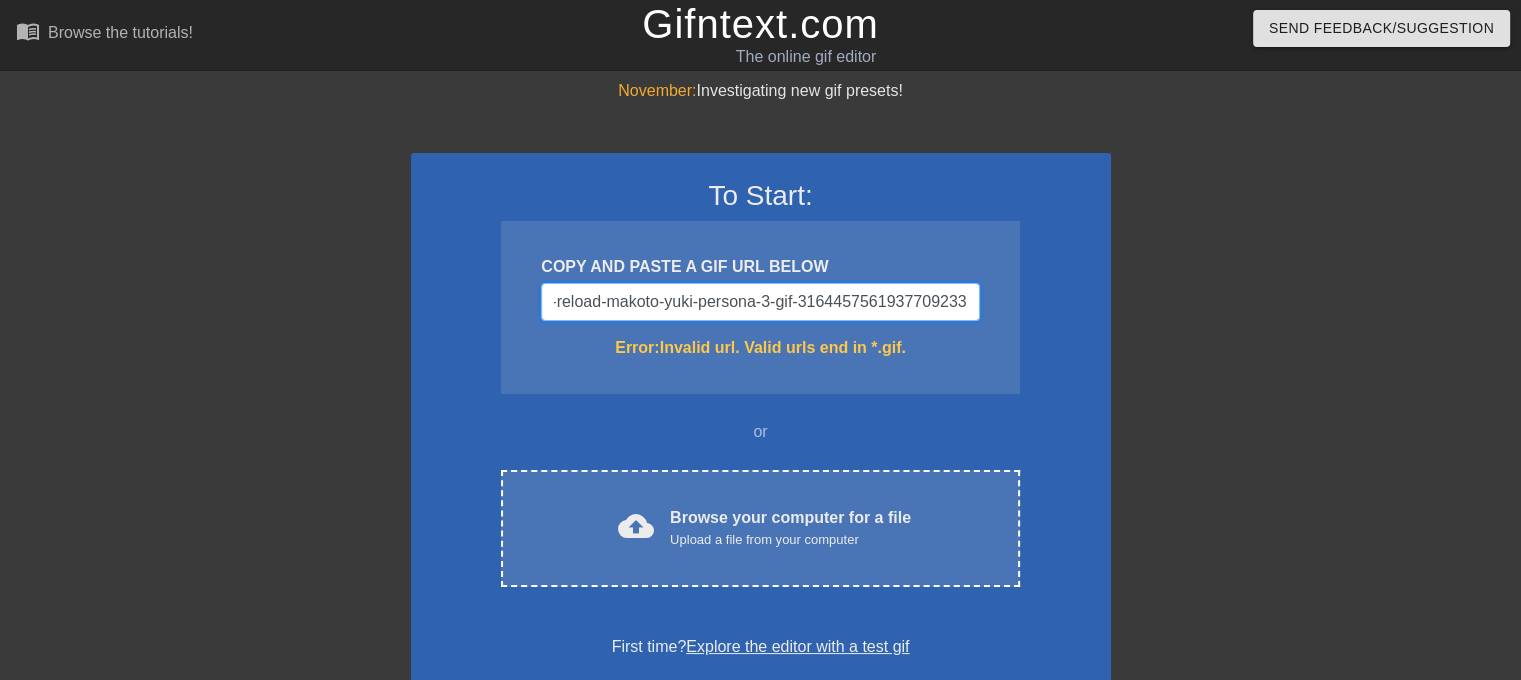 drag, startPoint x: 956, startPoint y: 305, endPoint x: 1383, endPoint y: 320, distance: 427.2634 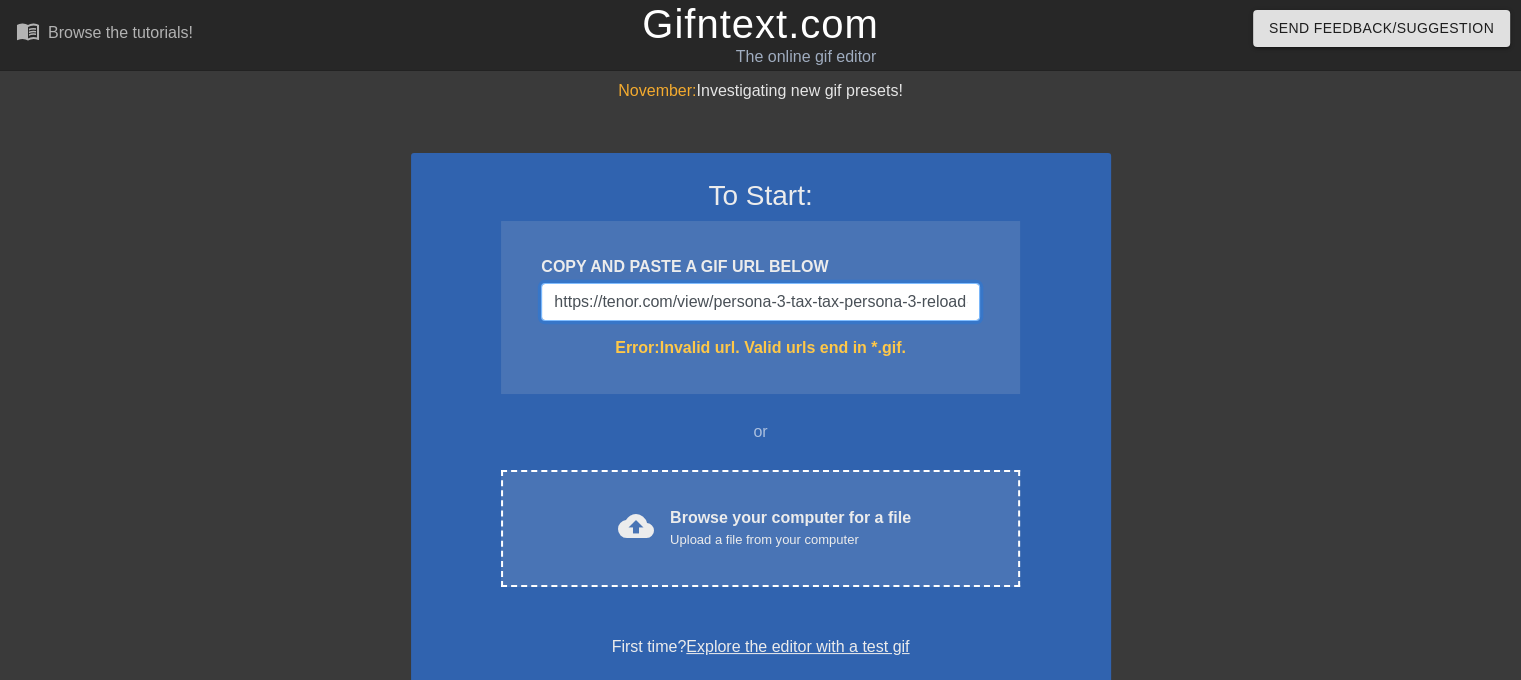 click on "https://tenor.com/view/persona-3-tax-tax-persona-3-reload-makoto-yuki-persona-3-gif-3164457561937709233" at bounding box center (760, 302) 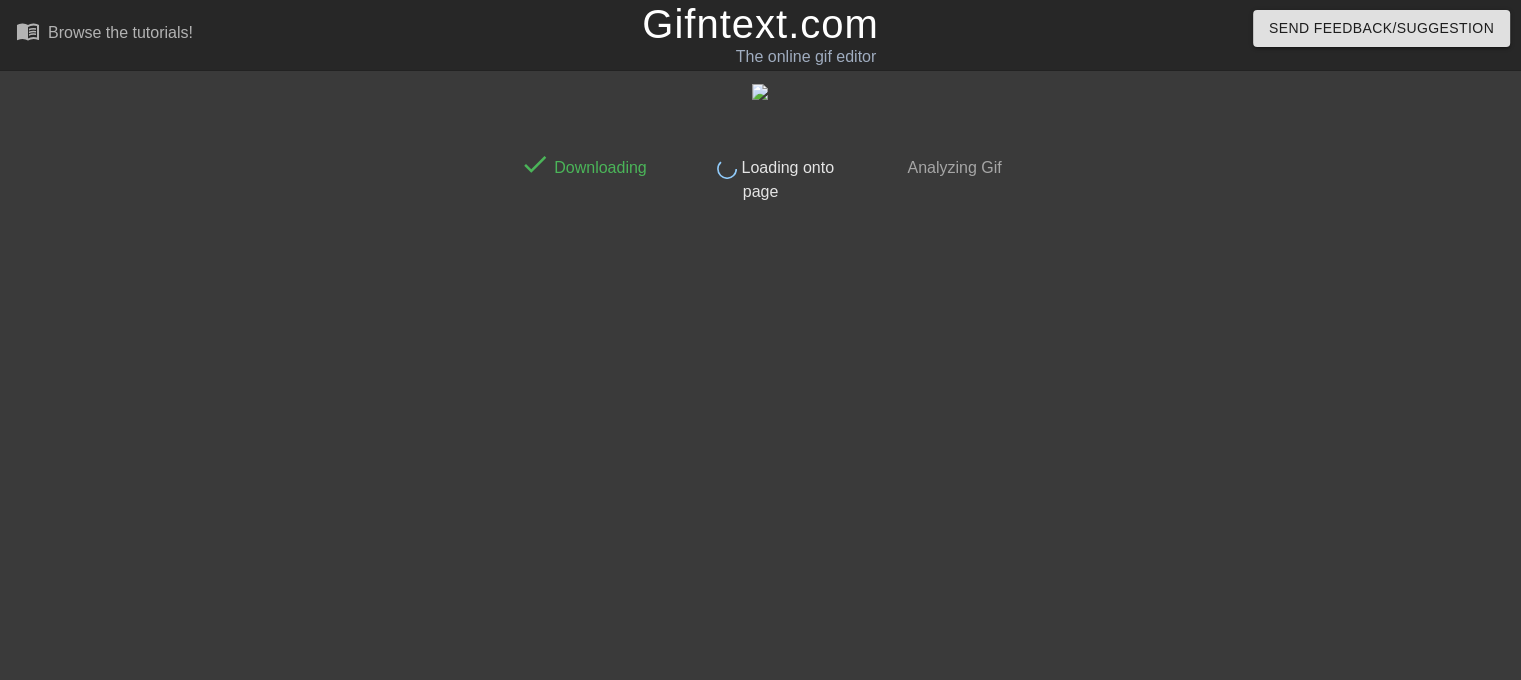 scroll, scrollTop: 8, scrollLeft: 0, axis: vertical 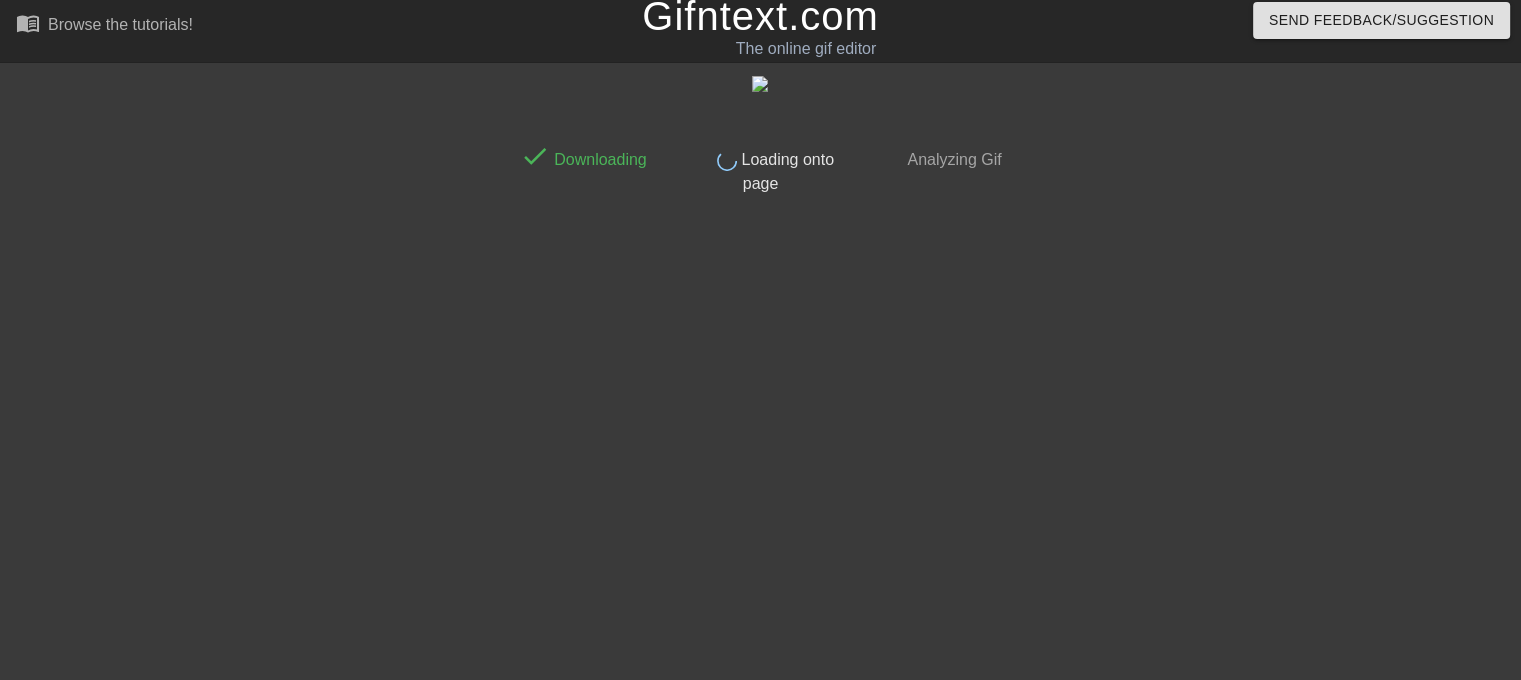 click on "done   Analyzing Gif" at bounding box center [937, 165] 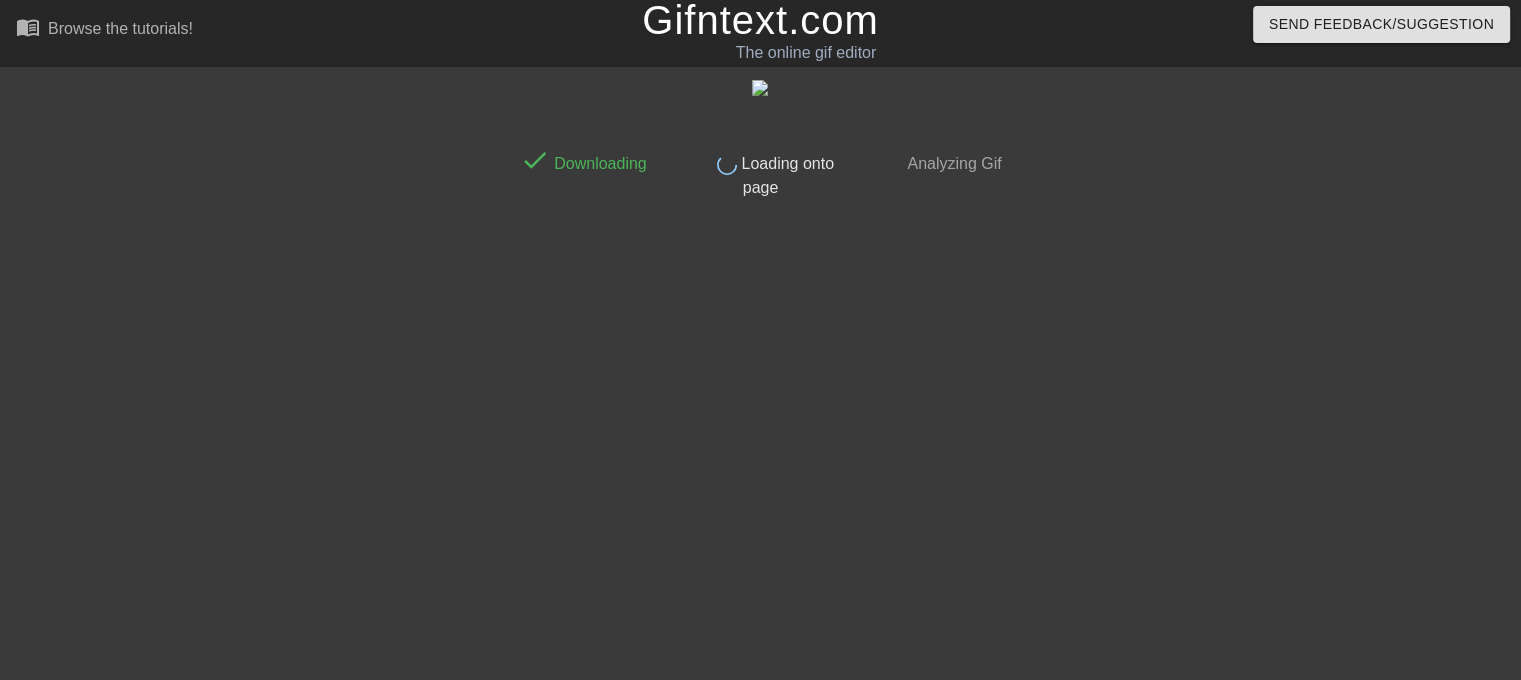 scroll, scrollTop: 0, scrollLeft: 0, axis: both 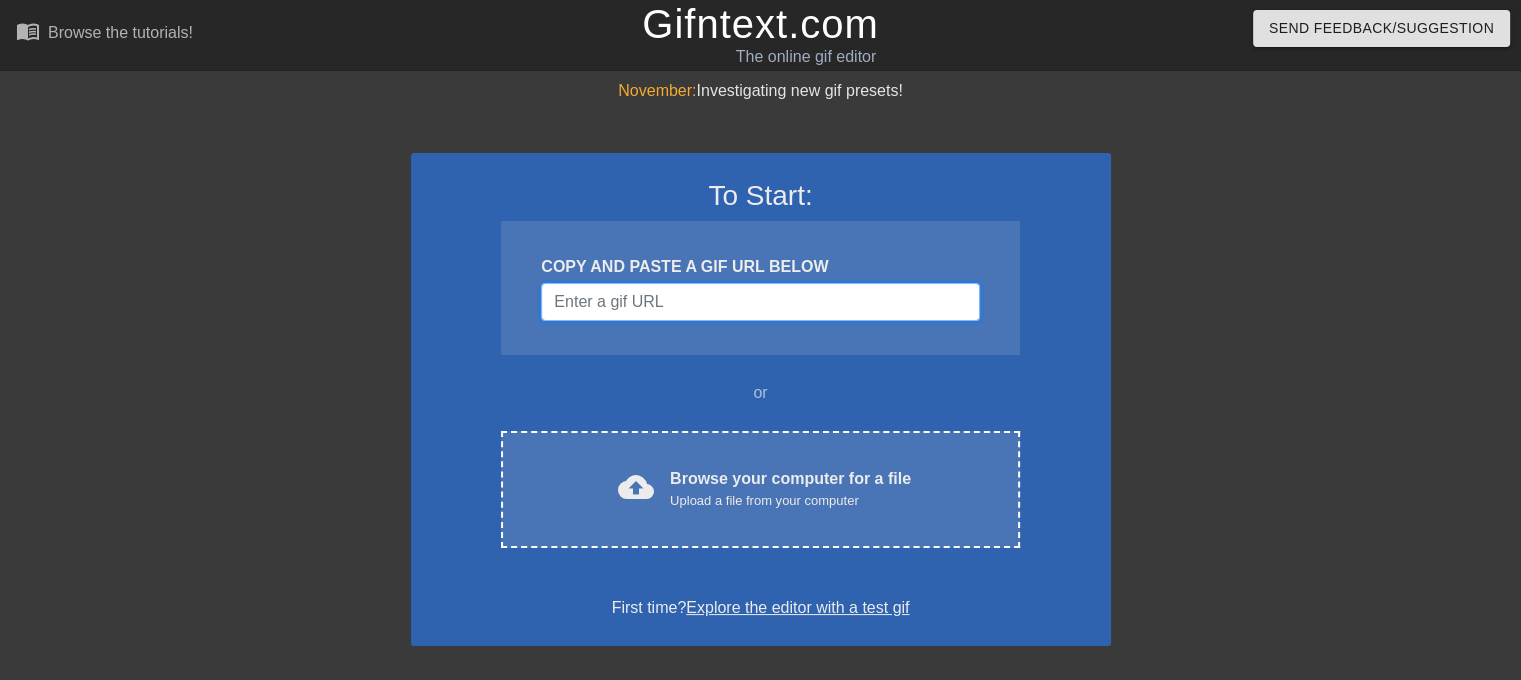 click at bounding box center (760, 302) 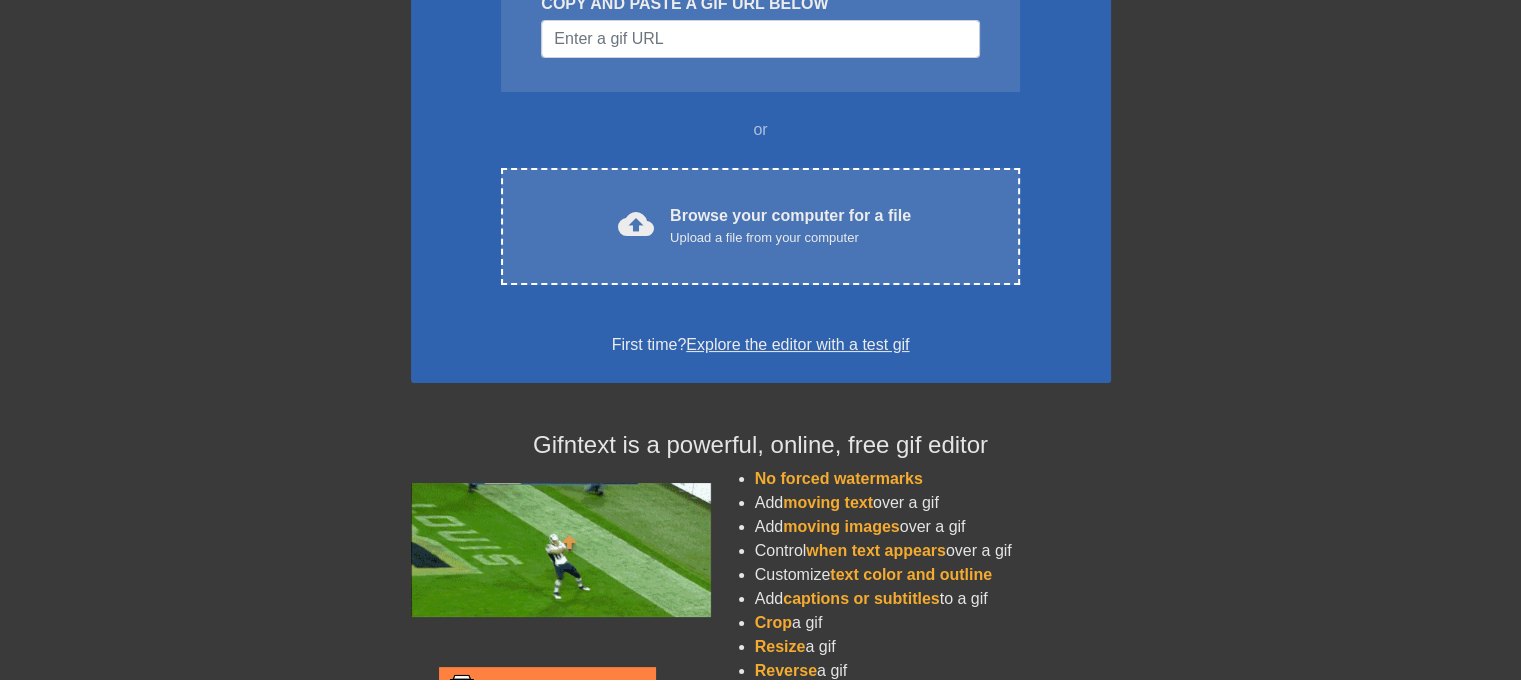 scroll, scrollTop: 0, scrollLeft: 0, axis: both 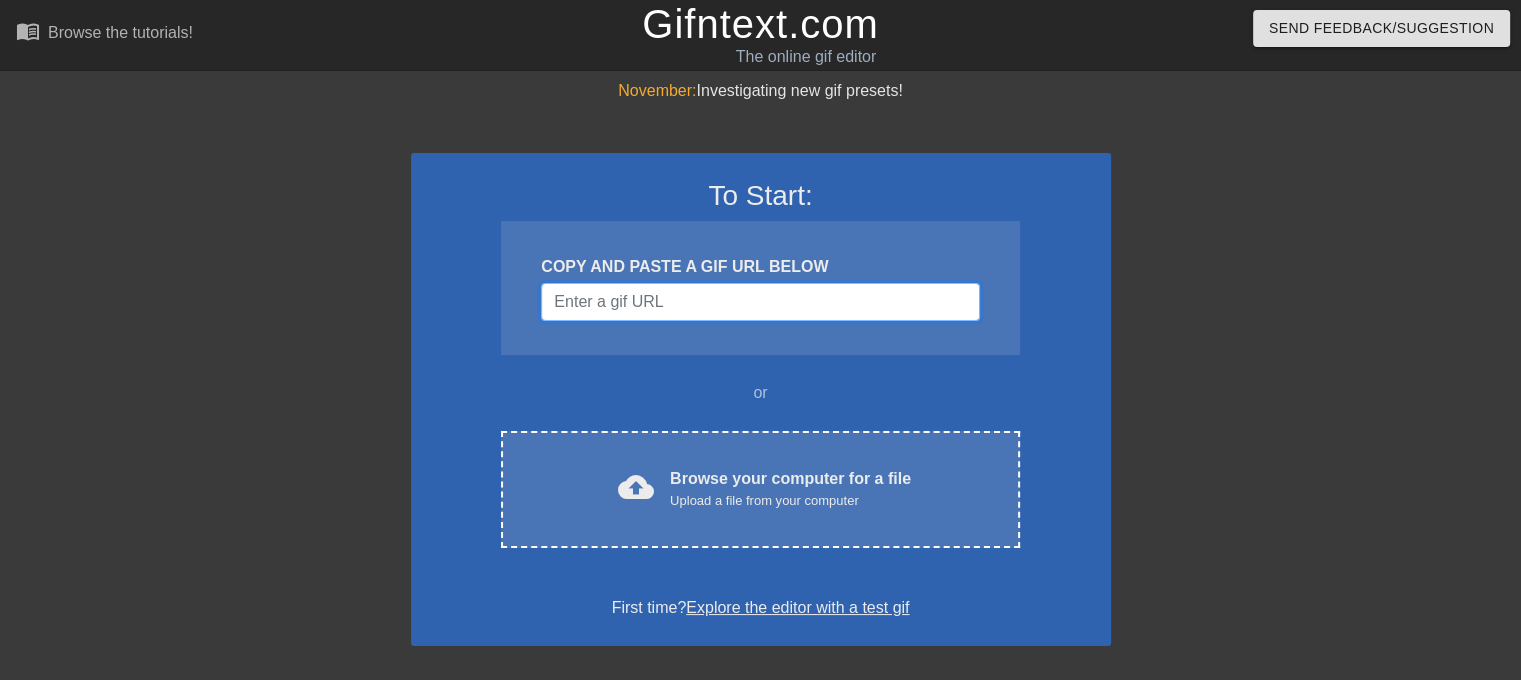 click at bounding box center (760, 302) 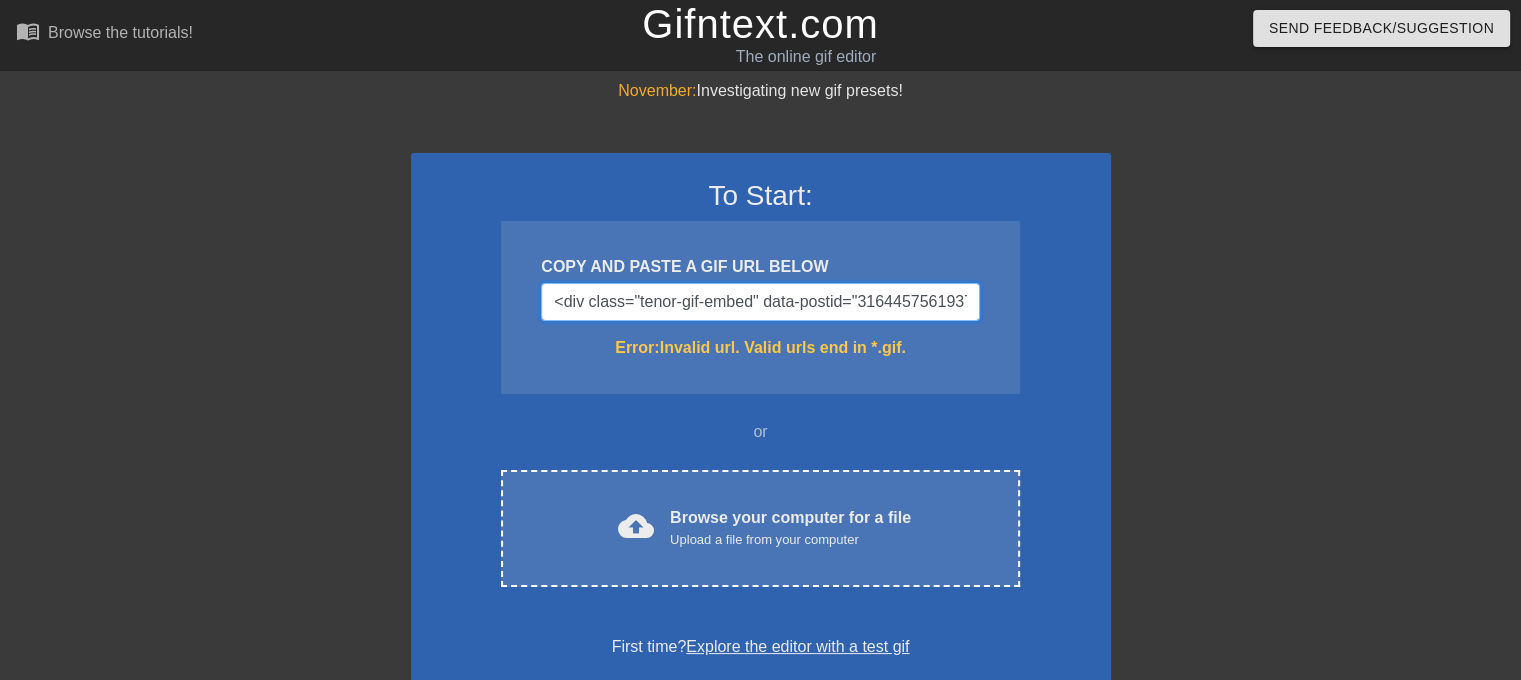 scroll, scrollTop: 0, scrollLeft: 3023, axis: horizontal 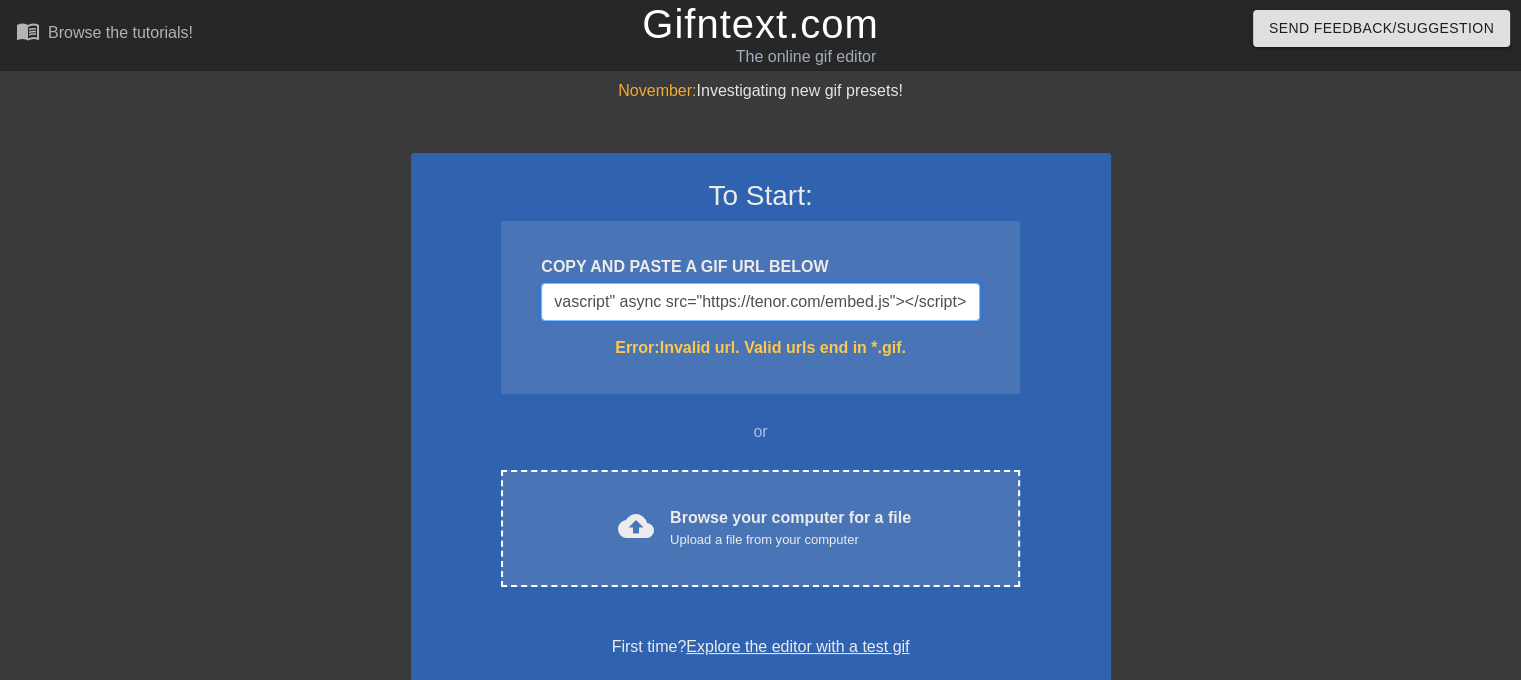 type on "<div class="tenor-gif-embed" data-postid="3164457561937709233" data-share-method="host" data-aspect-ratio="1.36813" data-width="100%"><a href="https://tenor.com/view/persona-3-tax-tax-persona-3-reload-makoto-yuki-persona-3-gif-3164457561937709233">Persona 3 Tax Persona 3 Reload GIF</a>from <a href="https://tenor.com/search/persona+3+tax-gifs">Persona 3 Tax GIFs</a></div> <script type="text/javascript" async src="https://tenor.com/embed.js"></script>" 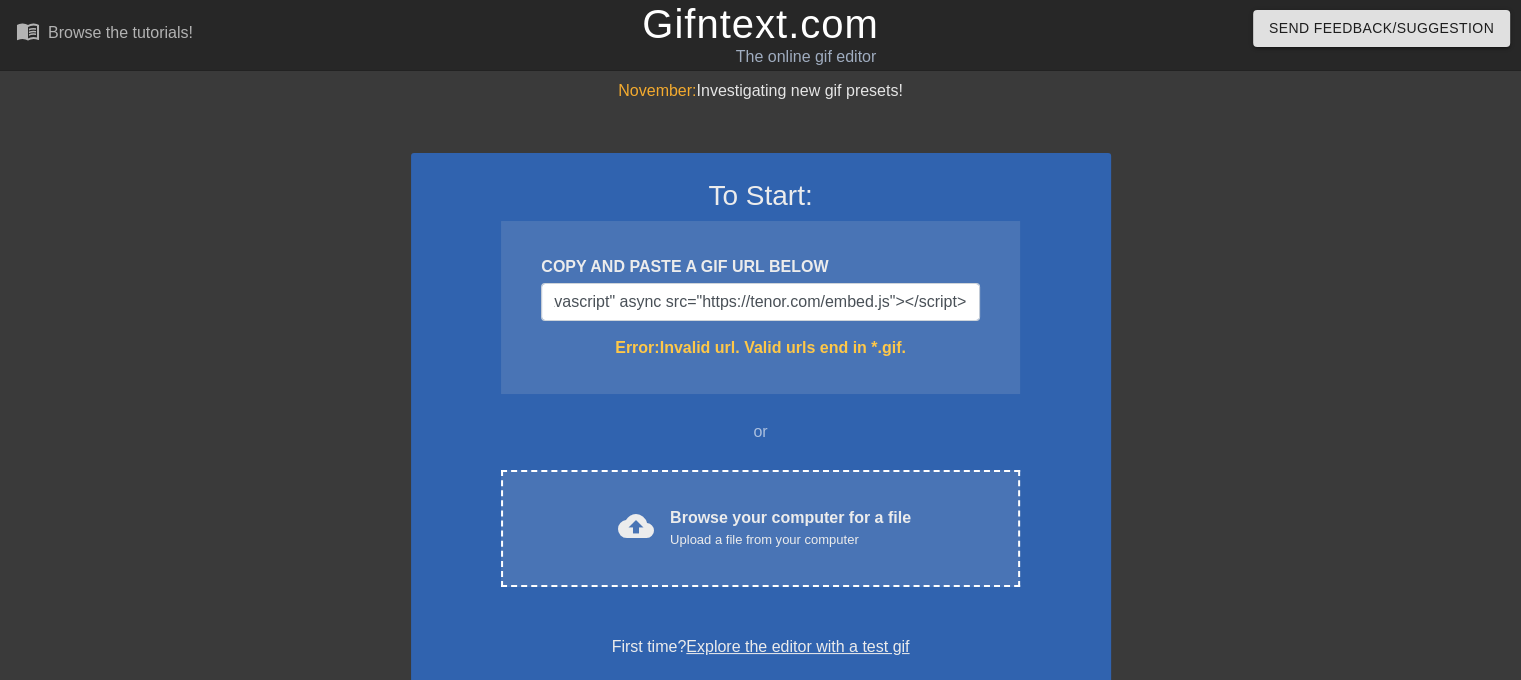 scroll, scrollTop: 0, scrollLeft: 0, axis: both 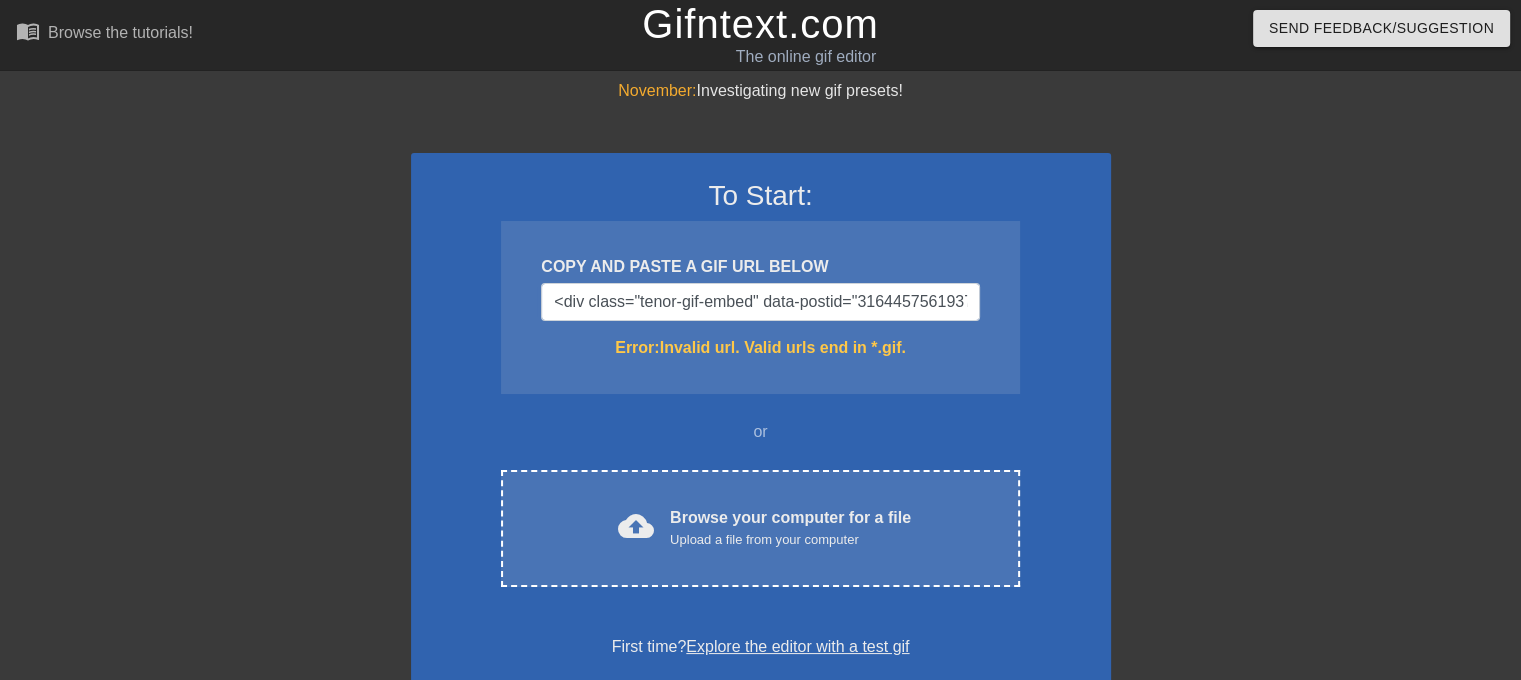 click on "COPY AND PASTE A GIF URL BELOW <div class="tenor-gif-embed" data-postid="3164457561937709233" data-share-method="host" data-aspect-ratio="1.36813" data-width="100%"><a href="https://tenor.com/view/persona-3-tax-tax-persona-3-reload-makoto-yuki-persona-3-gif-3164457561937709233">Persona 3 Tax Persona 3 Reload GIF</a>from <a href="https://tenor.com/search/persona+3+tax-gifs">Persona 3 Tax GIFs</a></div> <script type="text/javascript" async src="https://tenor.com/embed.js"></script> Error:  Invalid url. Valid urls end in *.gif." at bounding box center [760, 307] 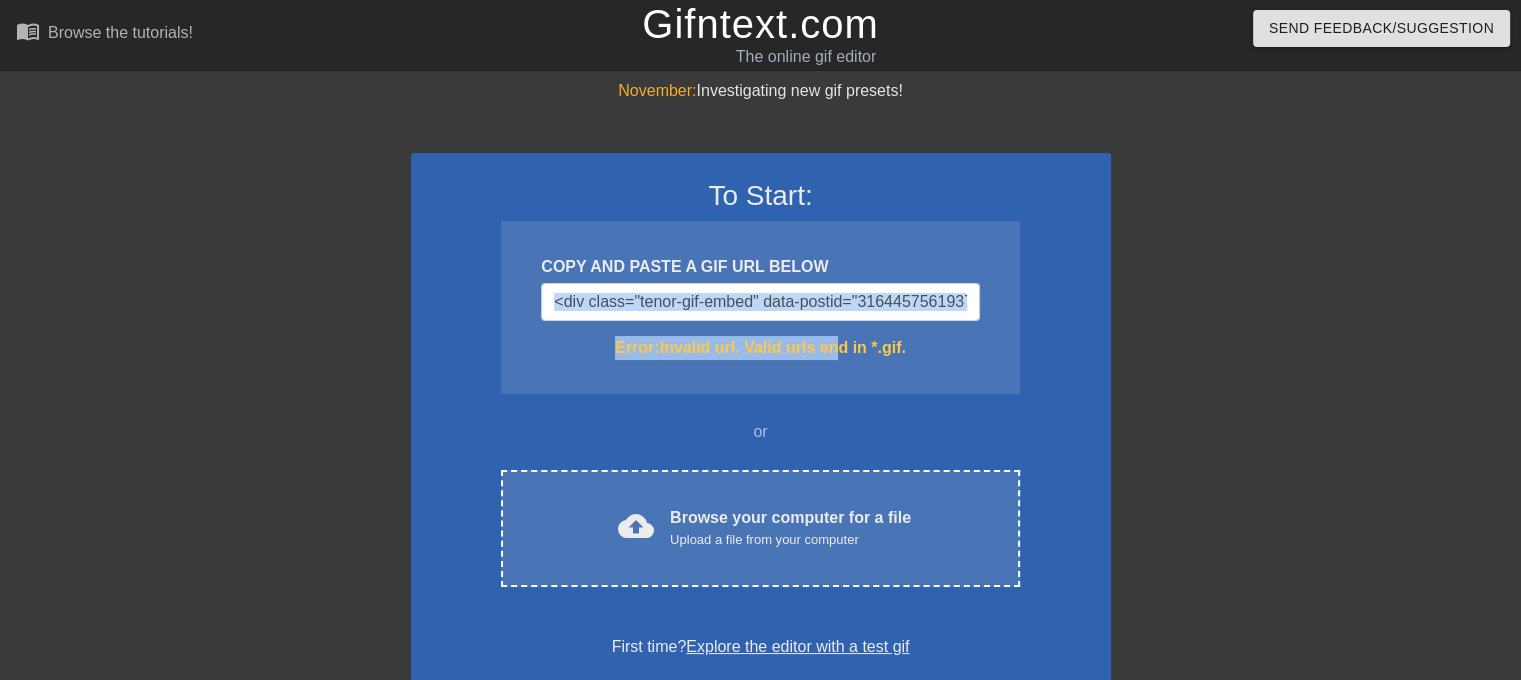 drag, startPoint x: 839, startPoint y: 327, endPoint x: 826, endPoint y: 316, distance: 17.029387 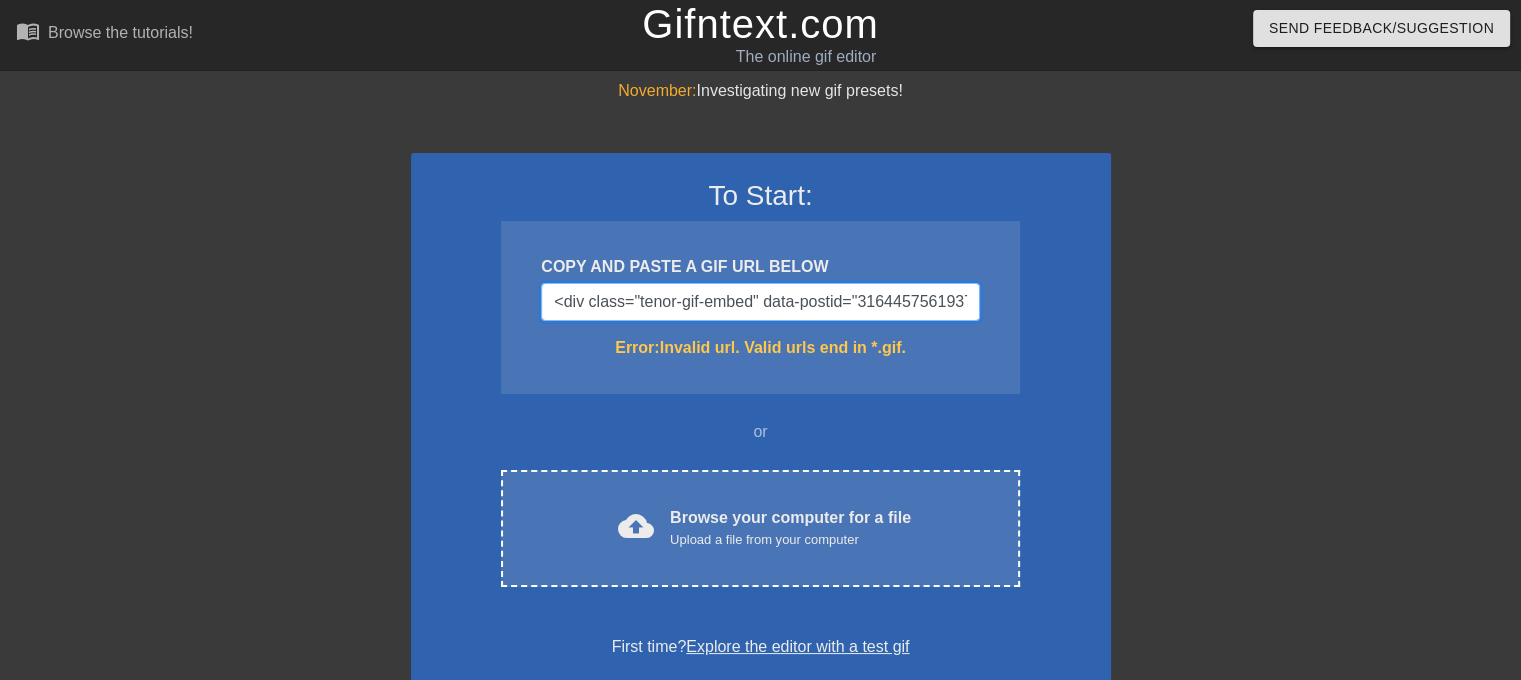 click on "<div class="tenor-gif-embed" data-postid="3164457561937709233" data-share-method="host" data-aspect-ratio="1.36813" data-width="100%"><a href="https://tenor.com/view/persona-3-tax-tax-persona-3-reload-makoto-yuki-persona-3-gif-3164457561937709233">Persona 3 Tax Persona 3 Reload GIF</a>from <a href="https://tenor.com/search/persona+3+tax-gifs">Persona 3 Tax GIFs</a></div> <script type="text/javascript" async src="https://tenor.com/embed.js"></script>" at bounding box center [760, 302] 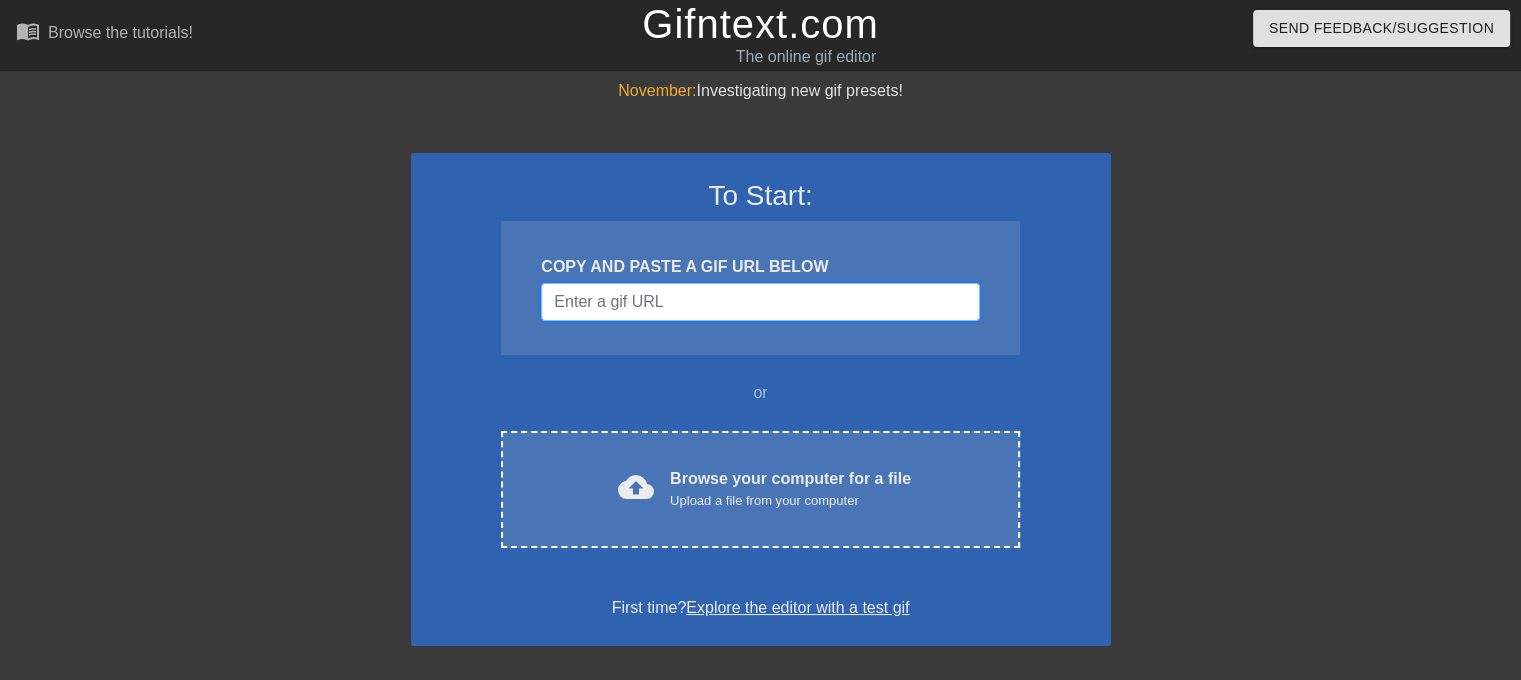 type 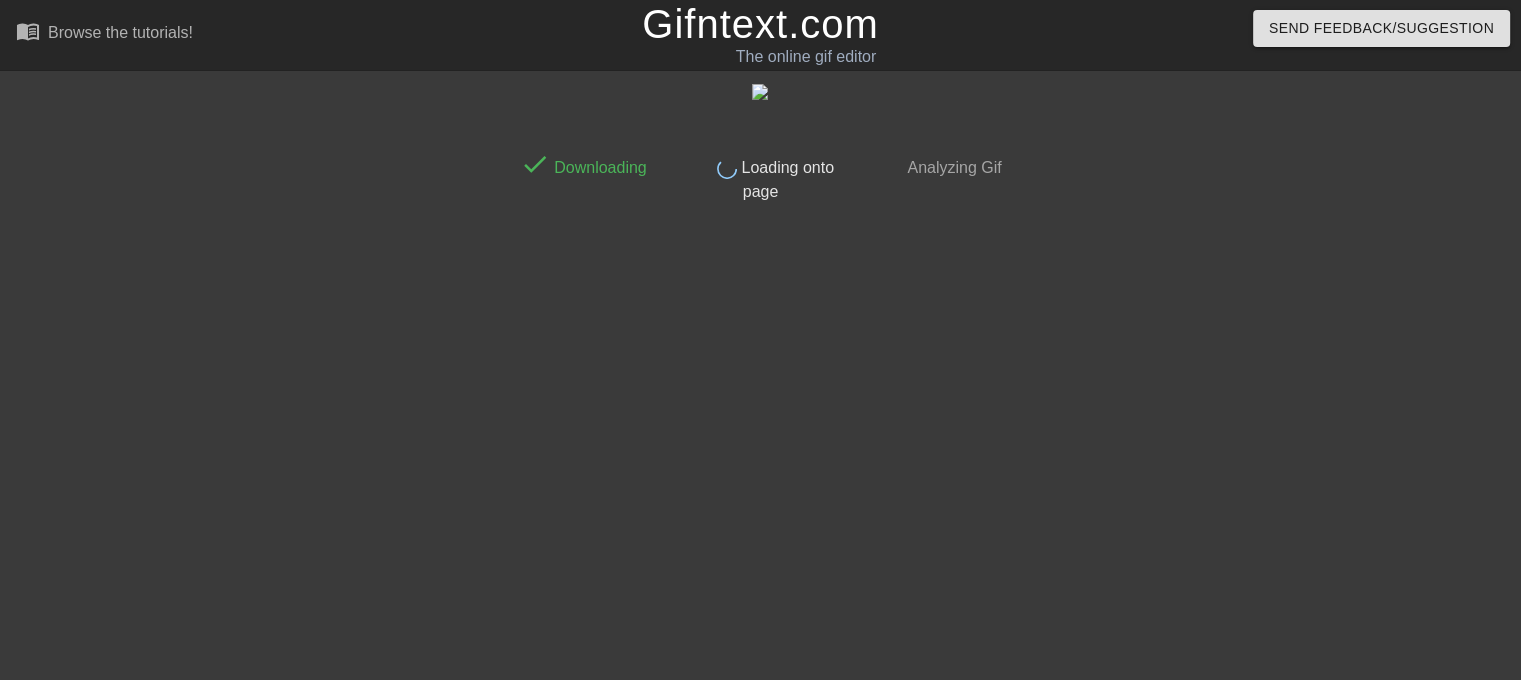 click at bounding box center [761, 91] 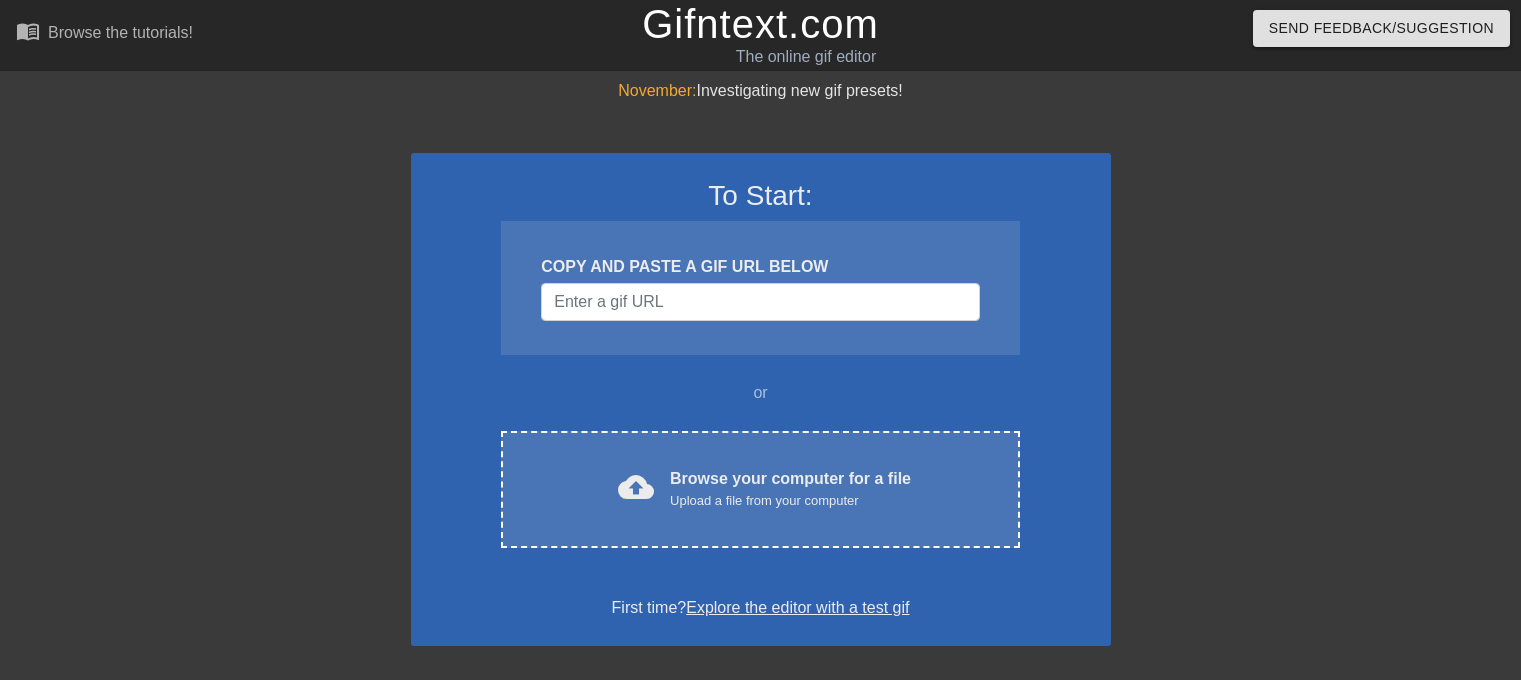 scroll, scrollTop: 0, scrollLeft: 0, axis: both 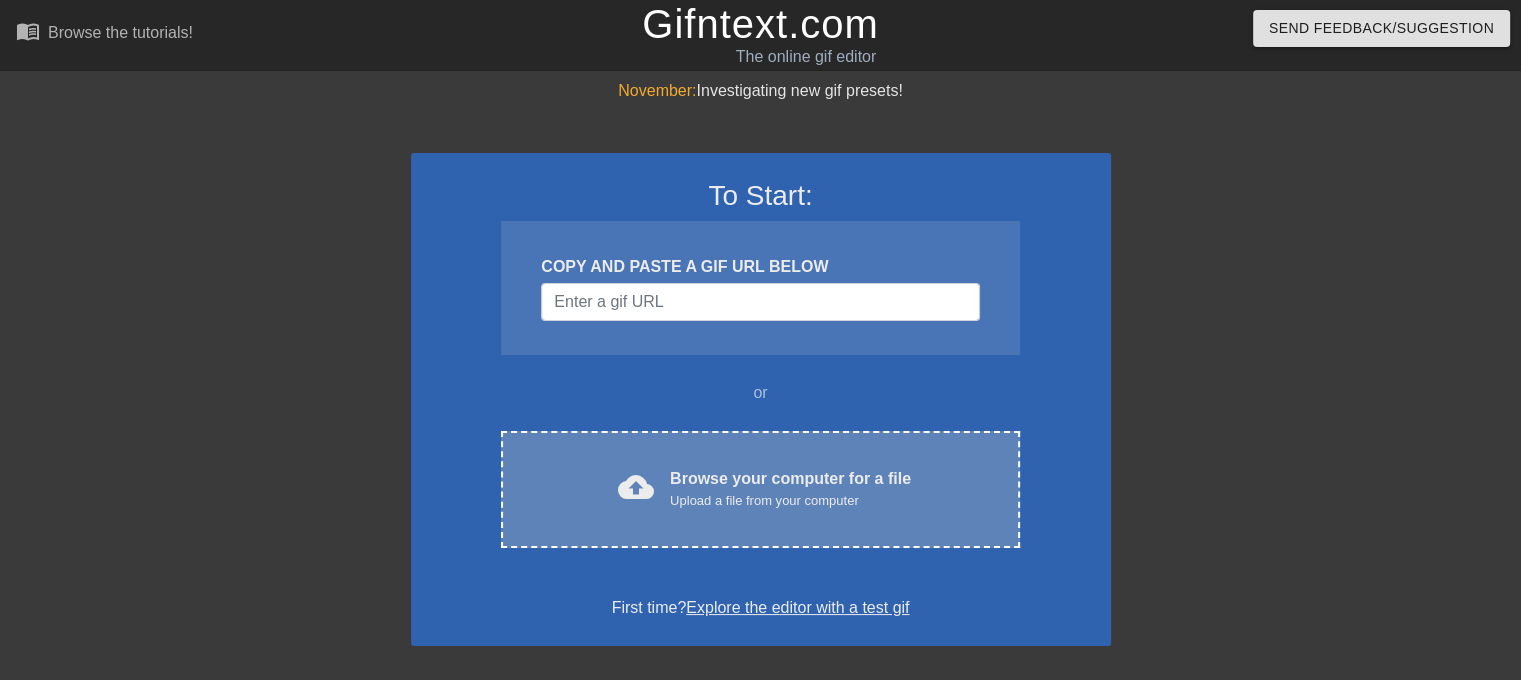 click on "Upload a file from your computer" at bounding box center [790, 501] 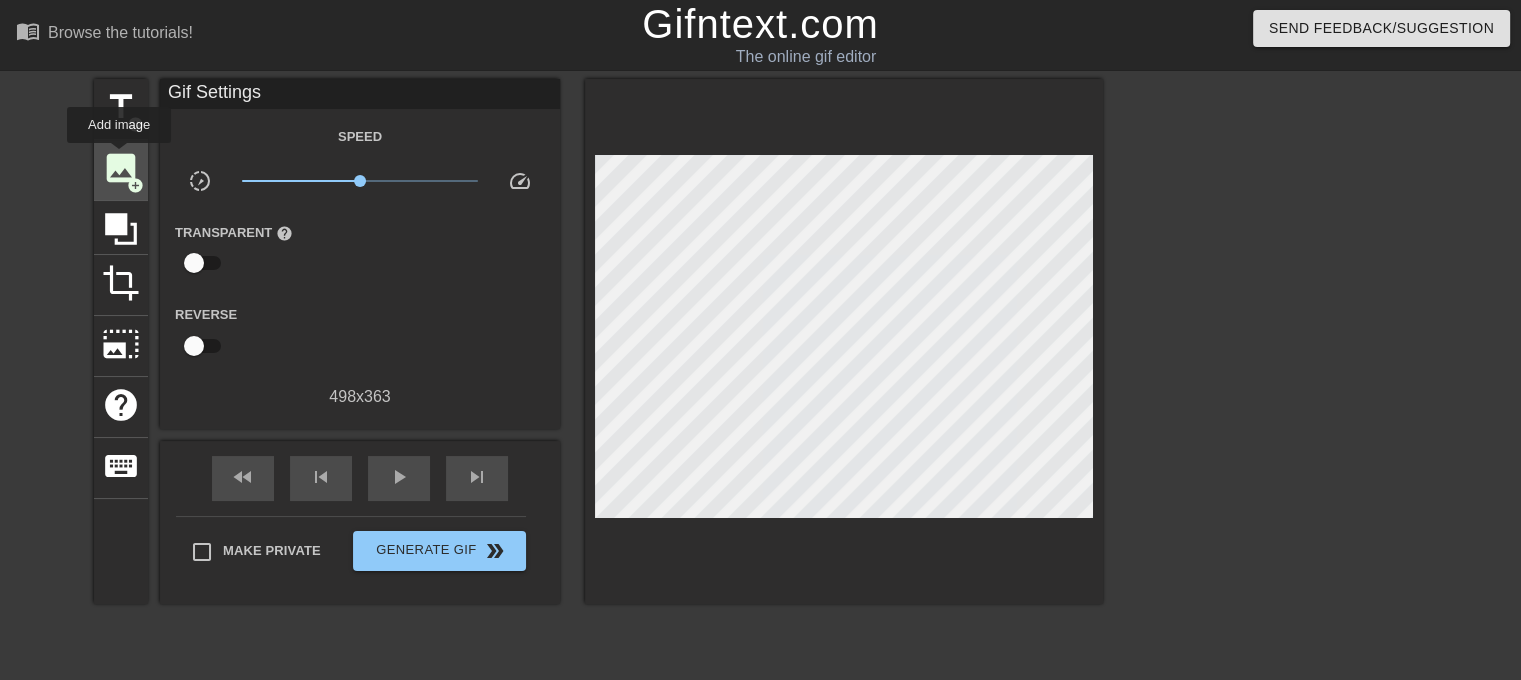 click on "image" at bounding box center (121, 168) 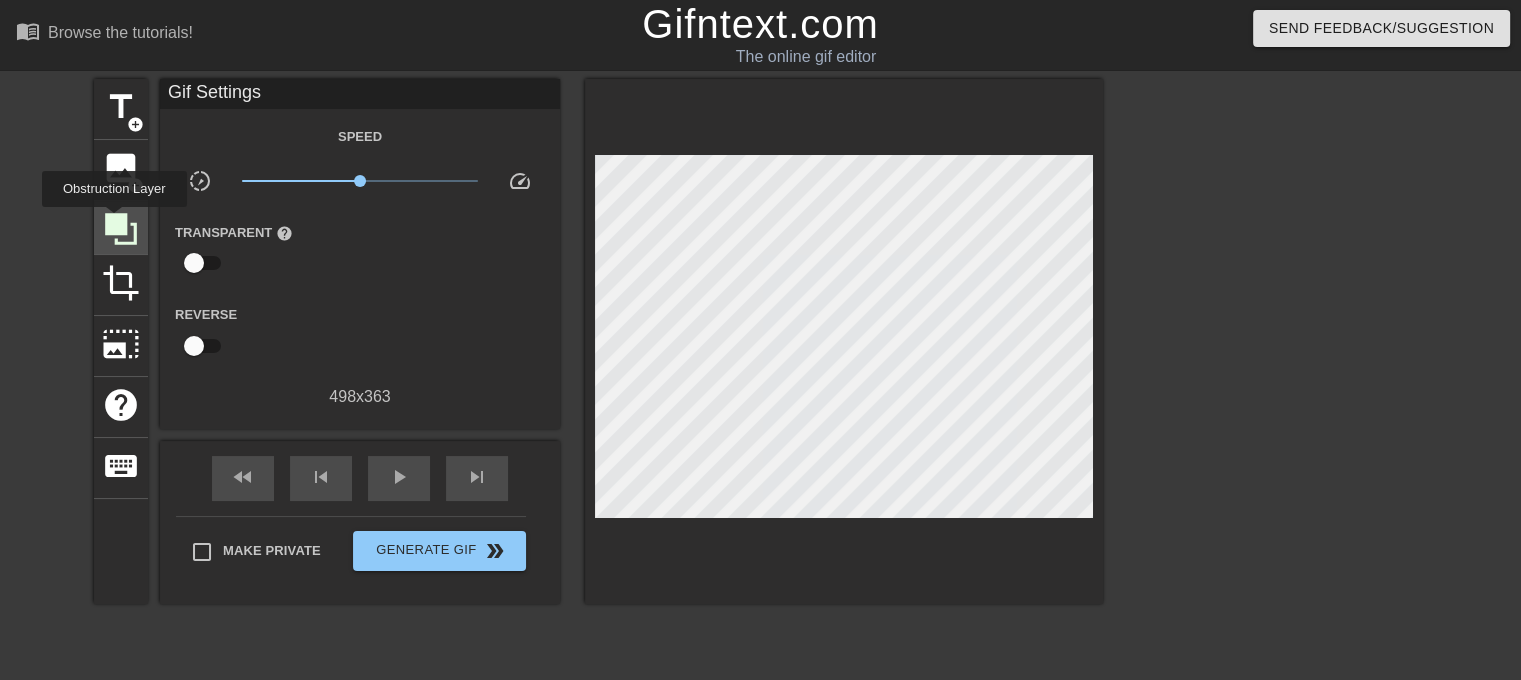 click 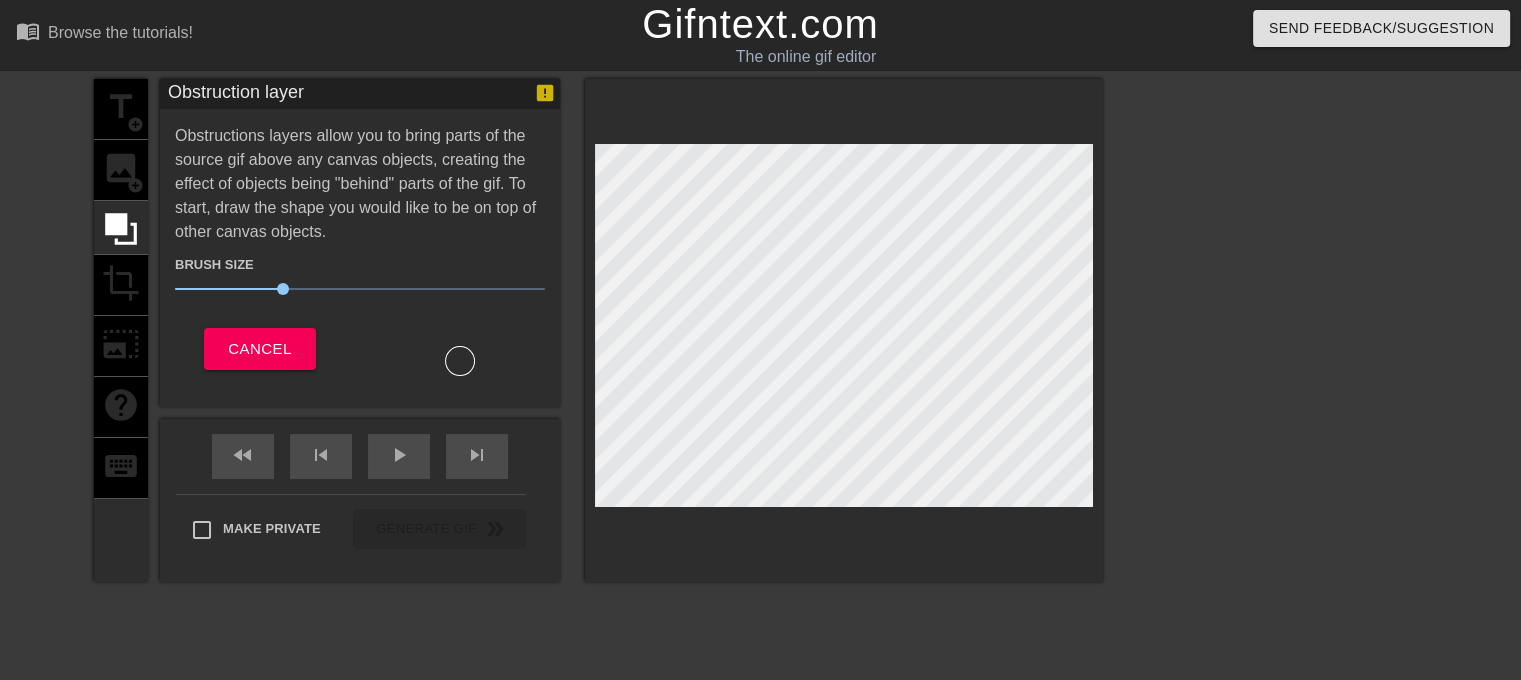 click on "title add_circle image add_circle crop photo_size_select_large help keyboard" at bounding box center (121, 330) 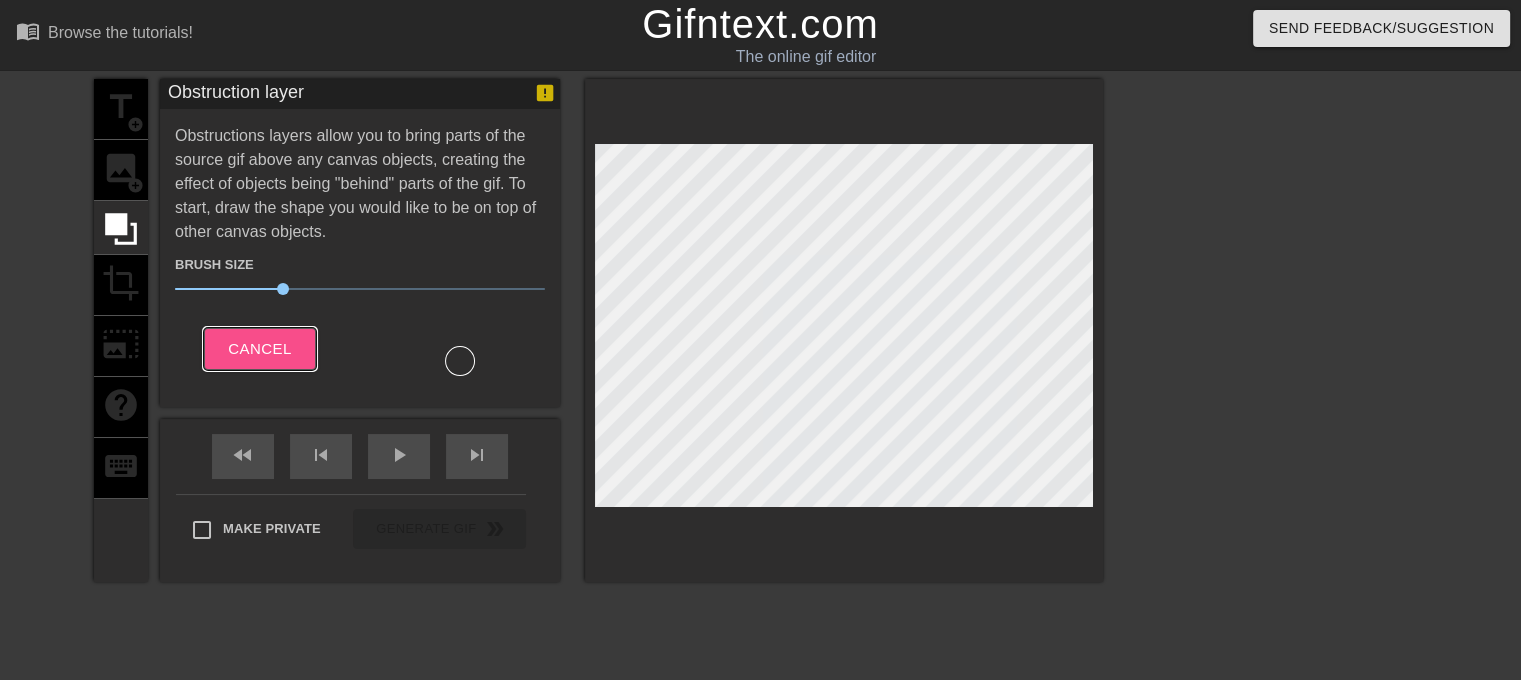 click on "Cancel" at bounding box center (259, 349) 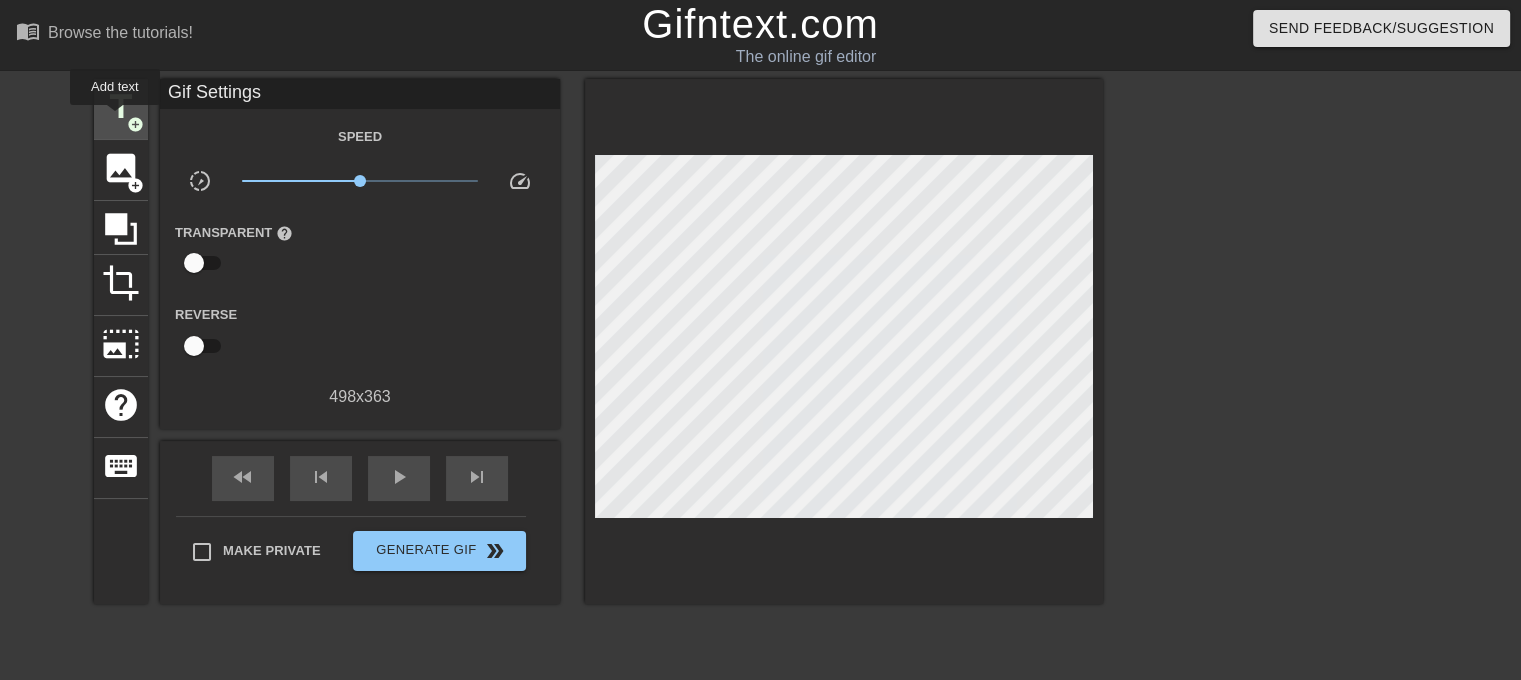 click on "title" at bounding box center [121, 107] 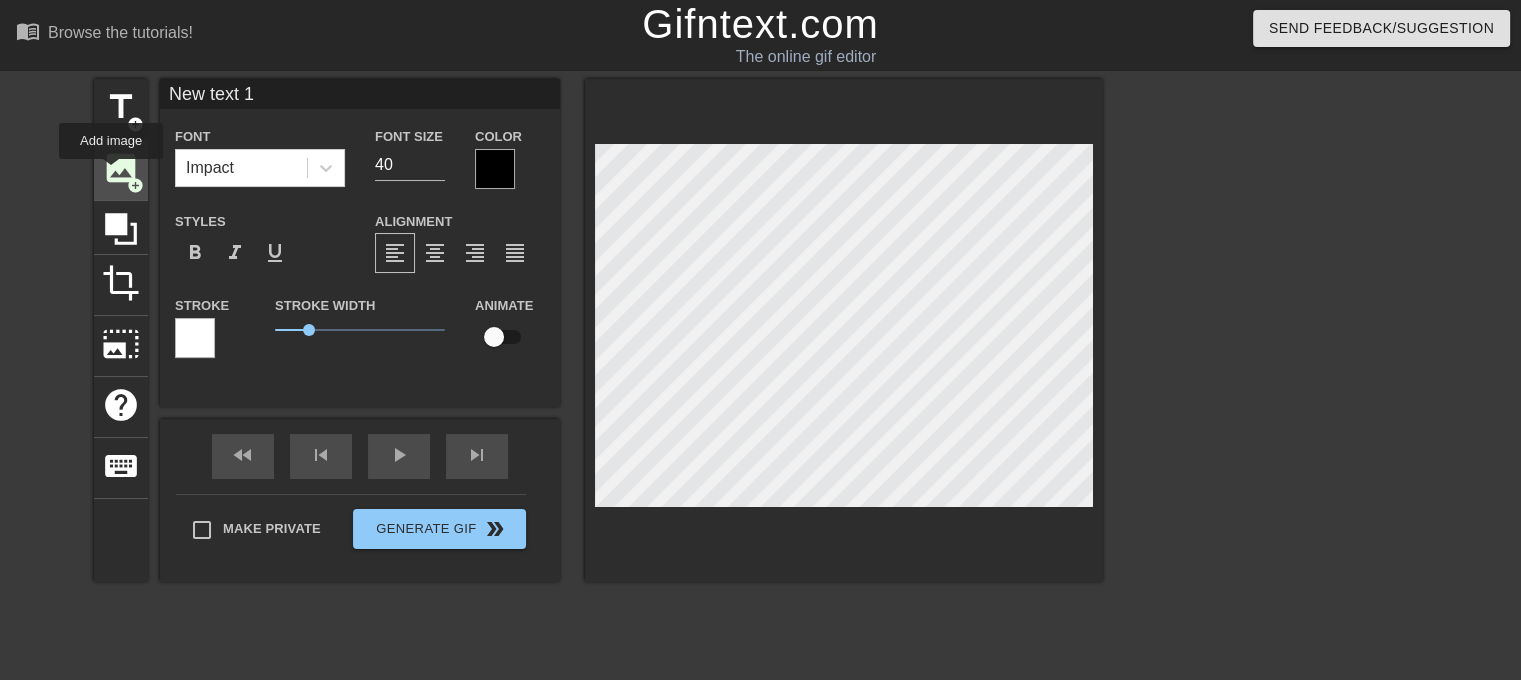 click on "image" at bounding box center (121, 168) 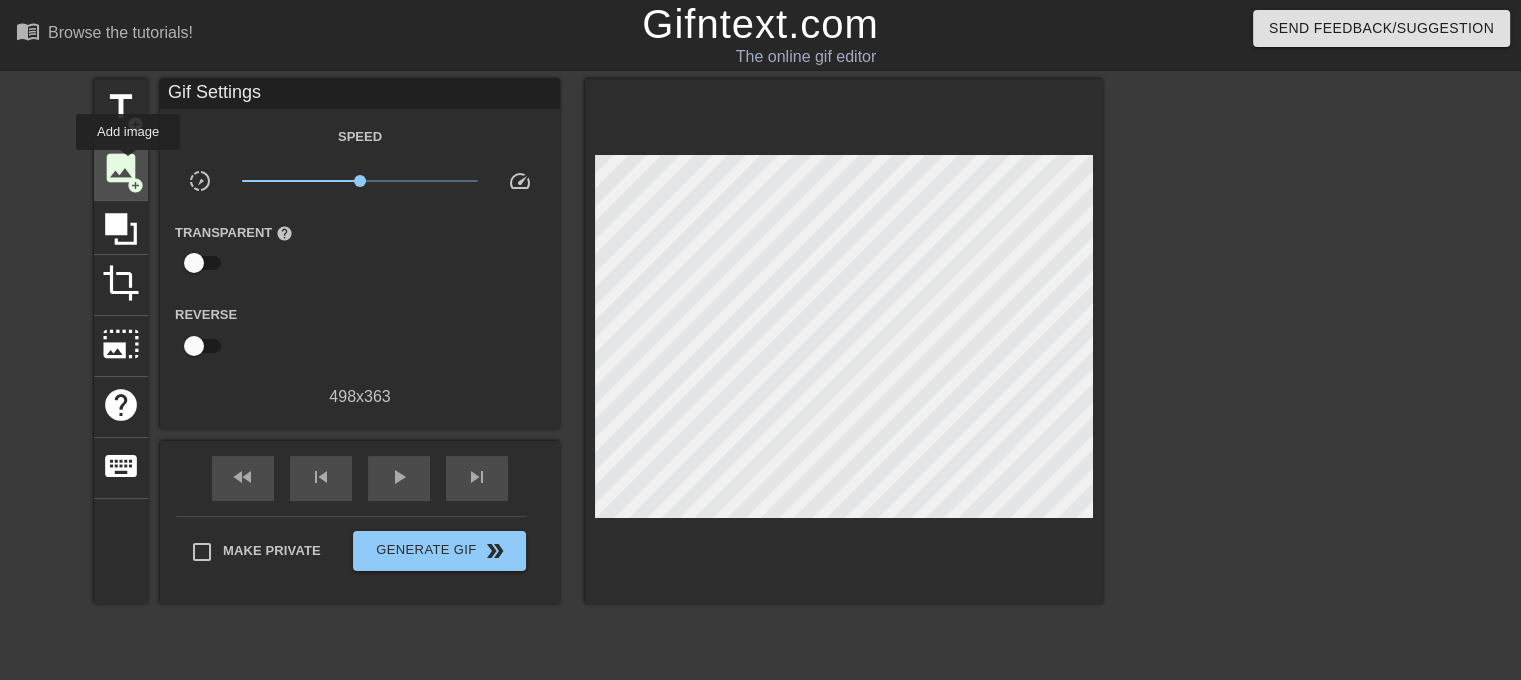 click on "image" at bounding box center (121, 168) 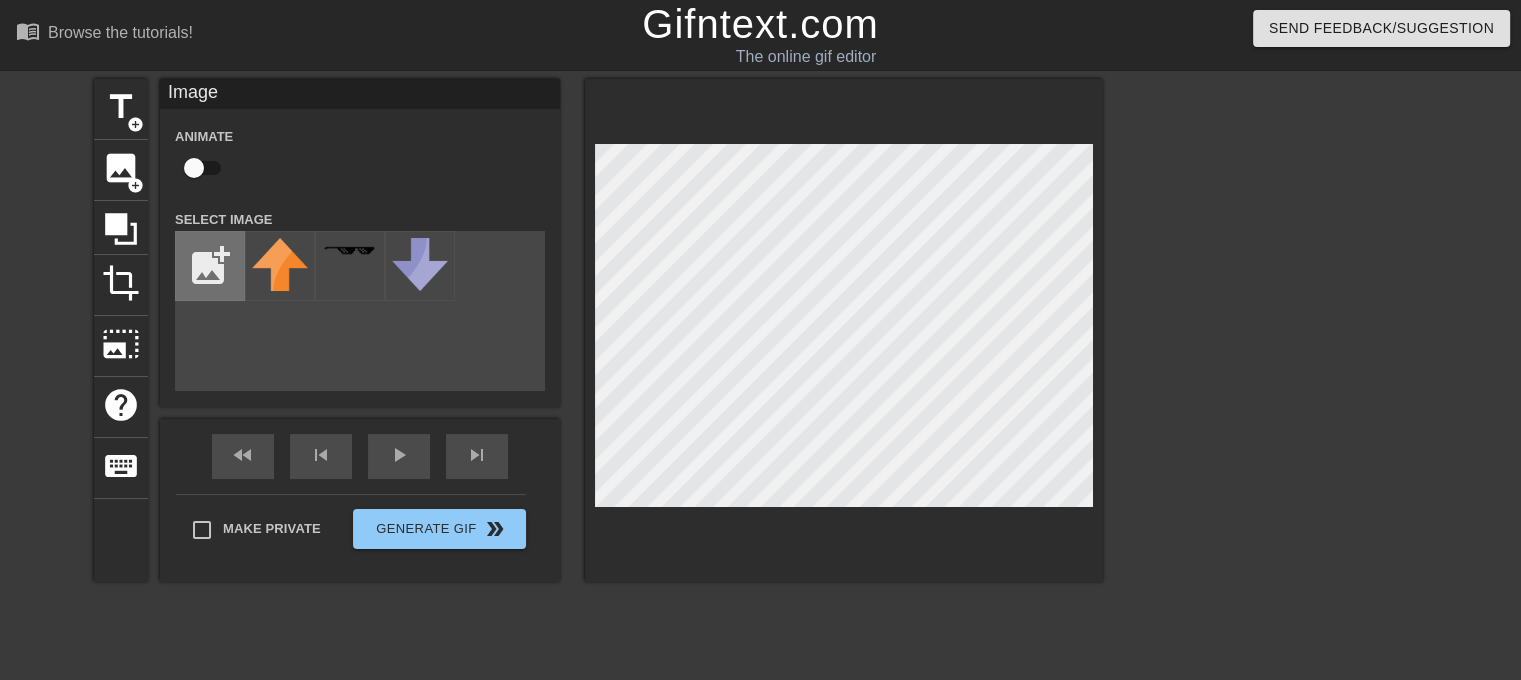 click at bounding box center (210, 266) 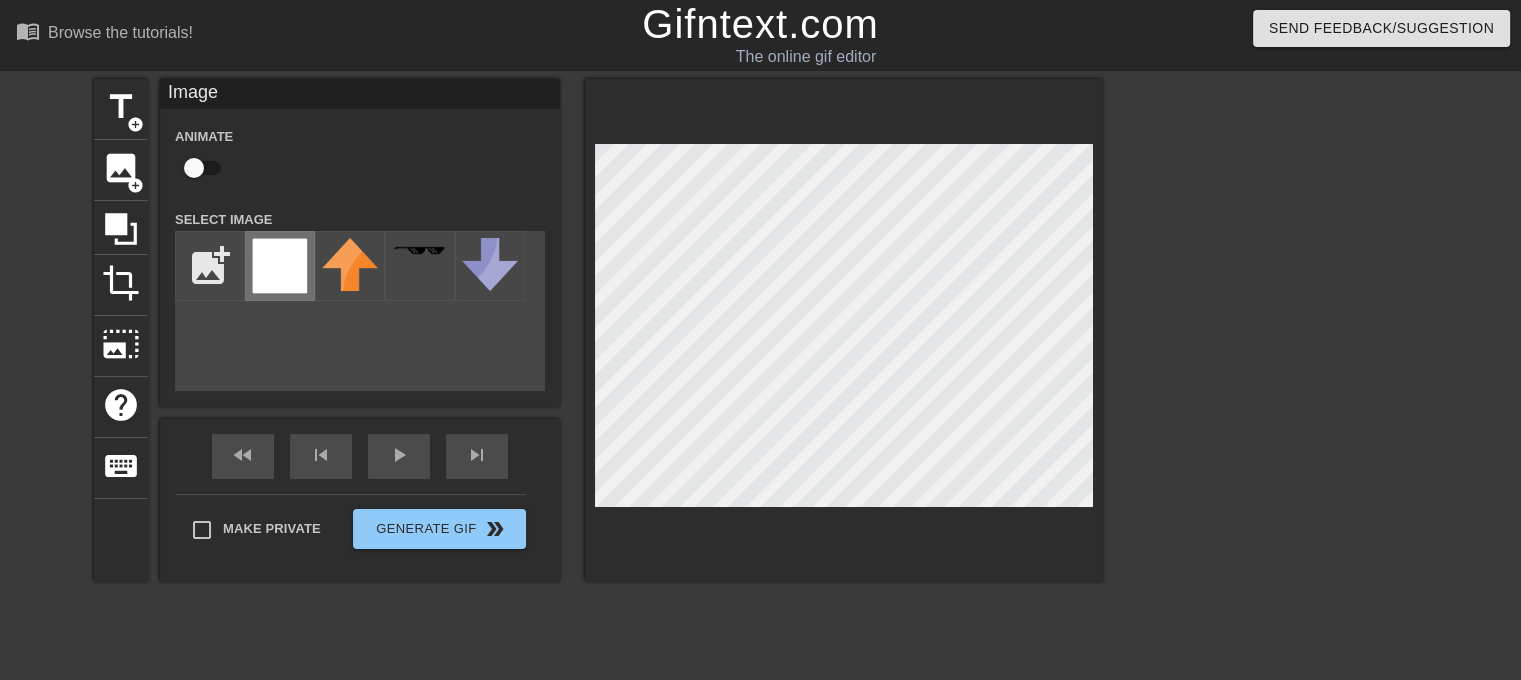 click at bounding box center (280, 266) 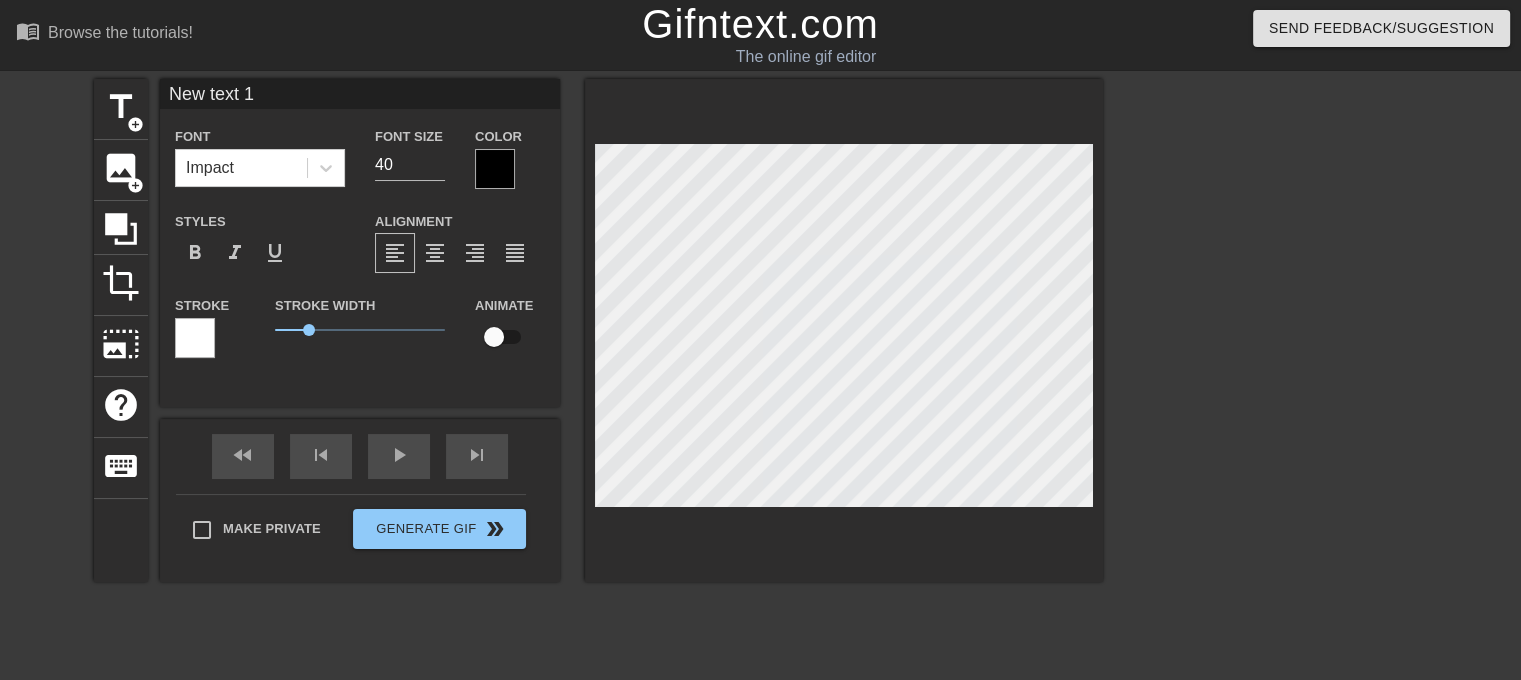 scroll, scrollTop: 2, scrollLeft: 4, axis: both 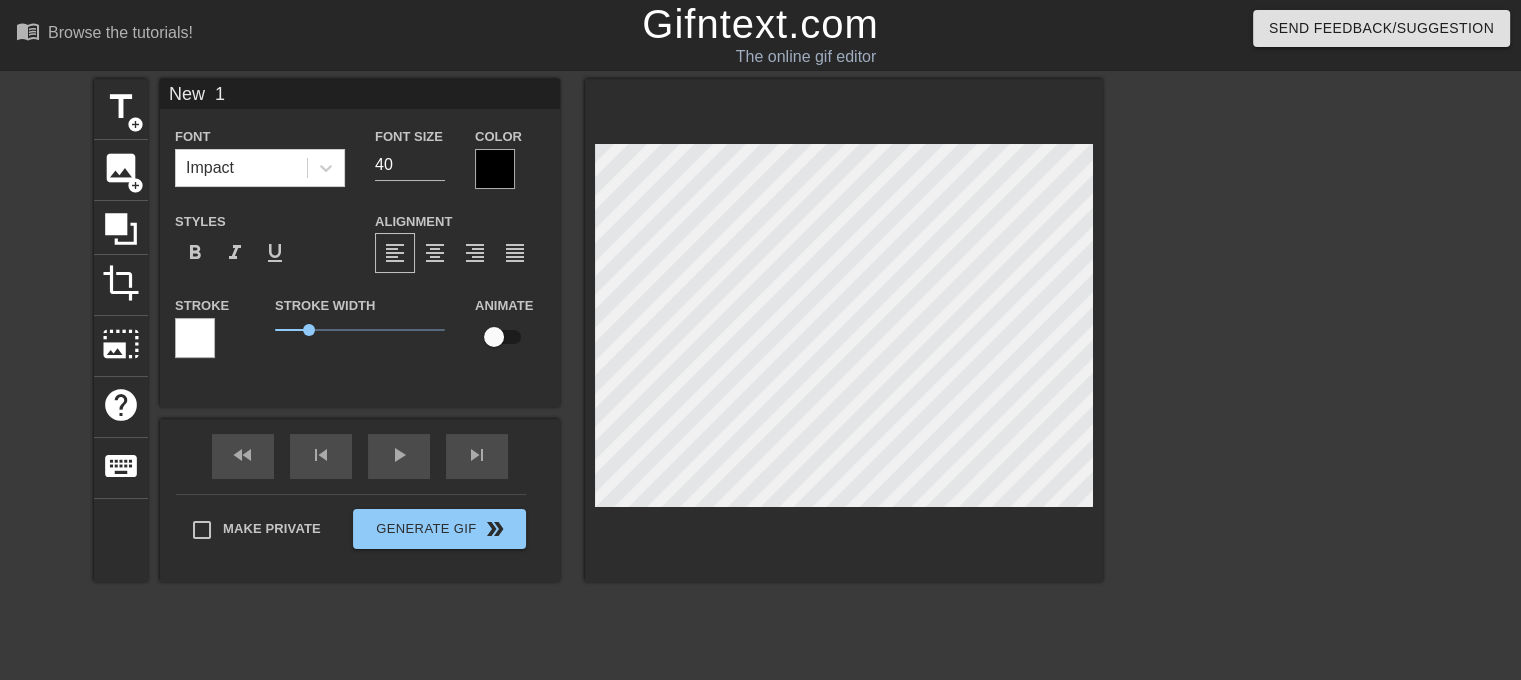 type on "New" 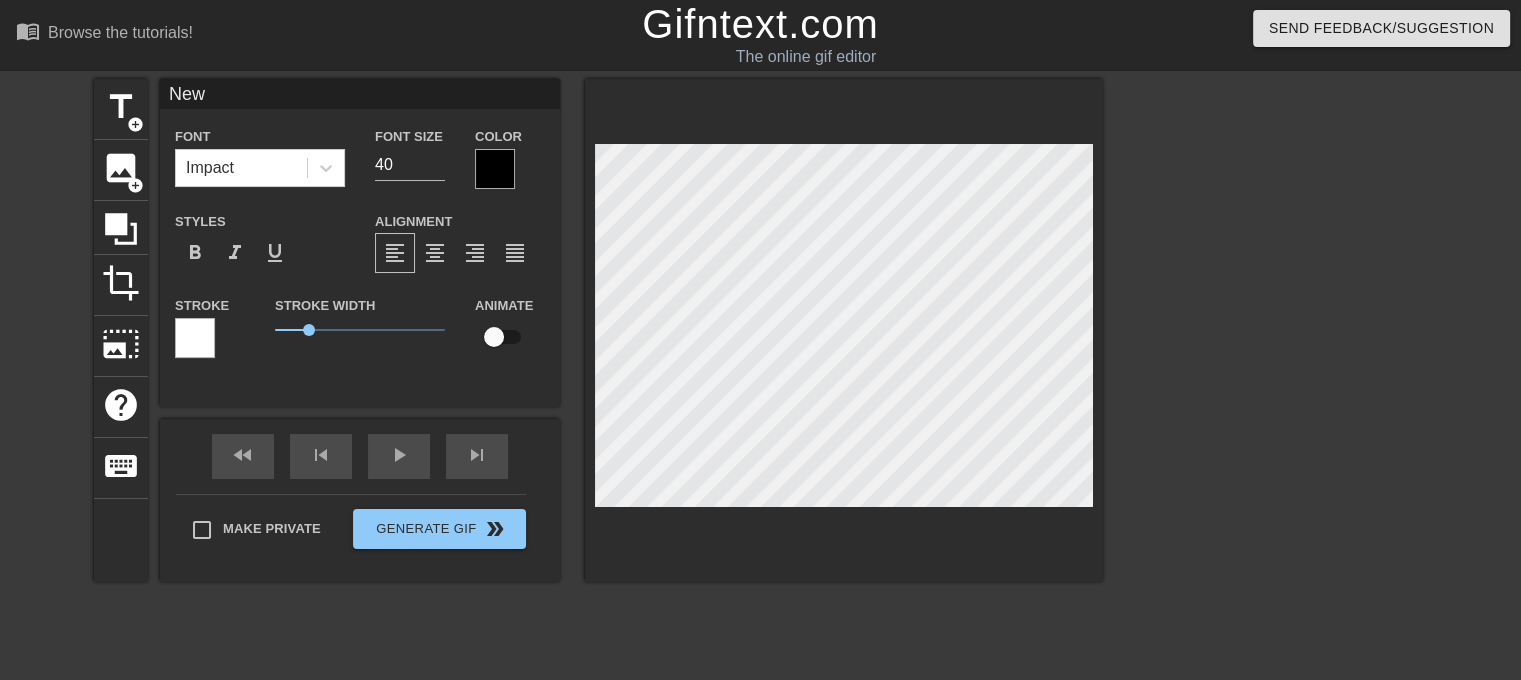 type on "New" 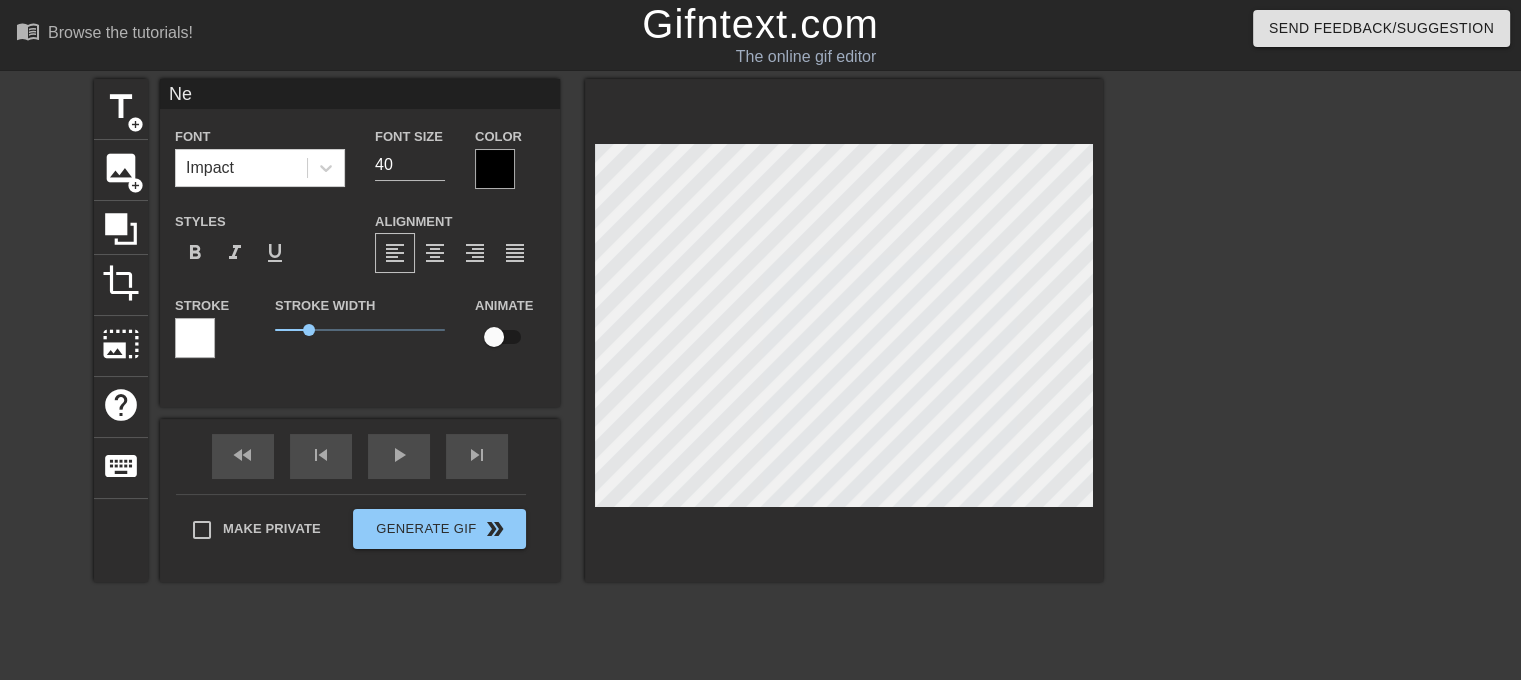 scroll, scrollTop: 2, scrollLeft: 3, axis: both 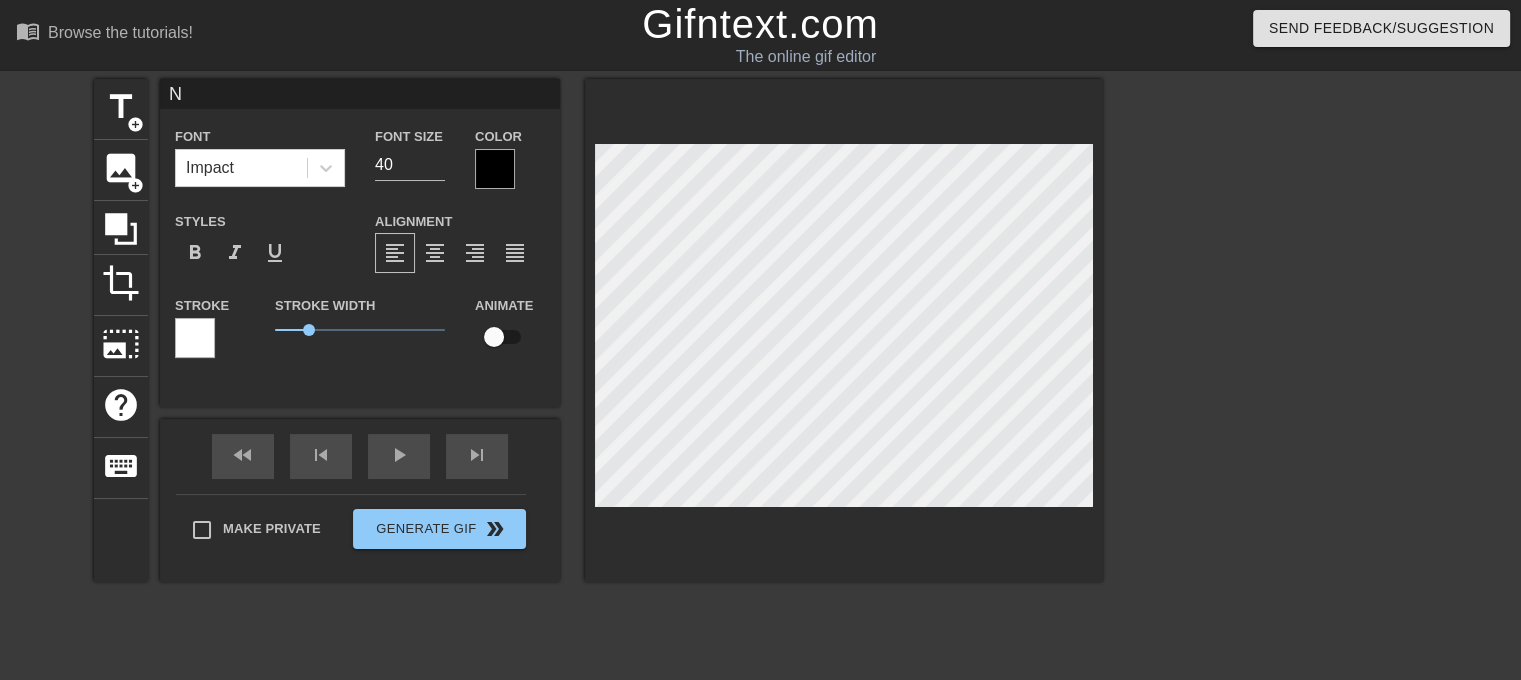 type 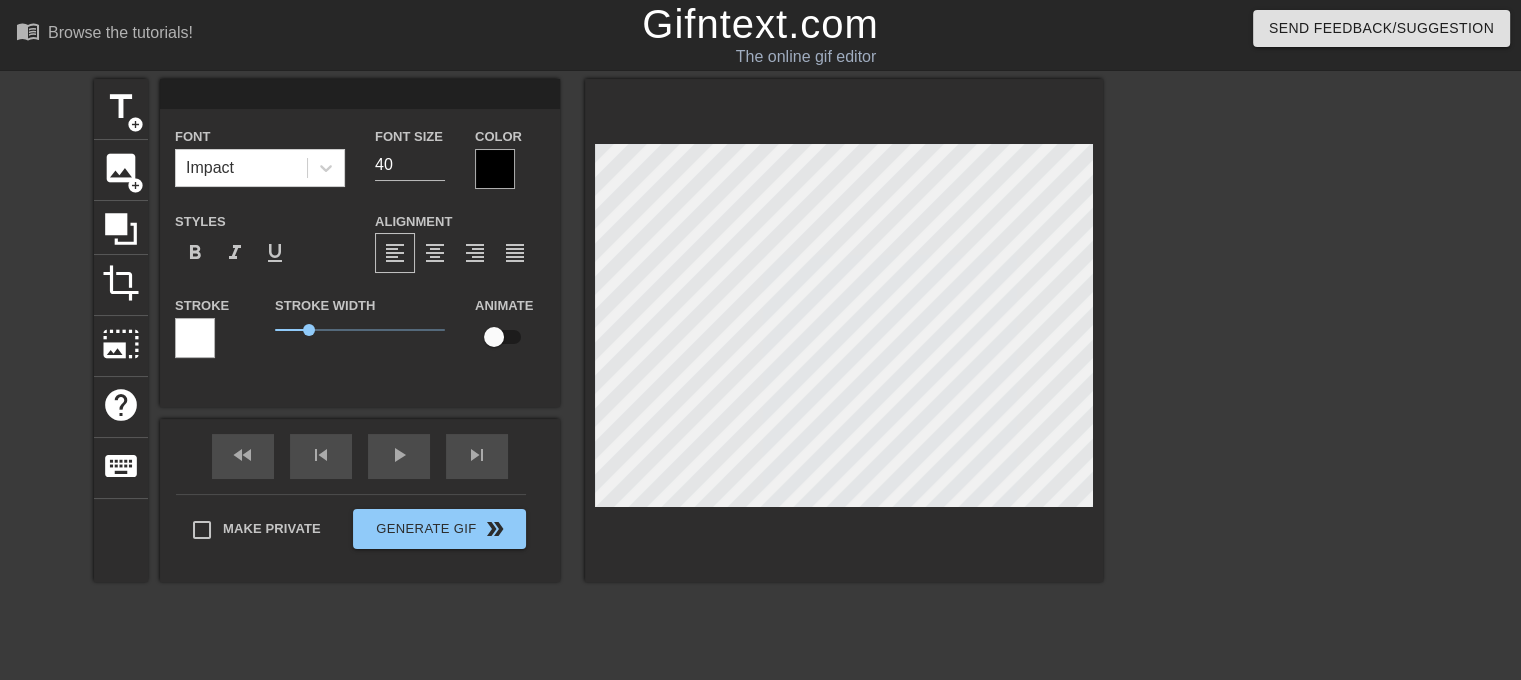 type on "N" 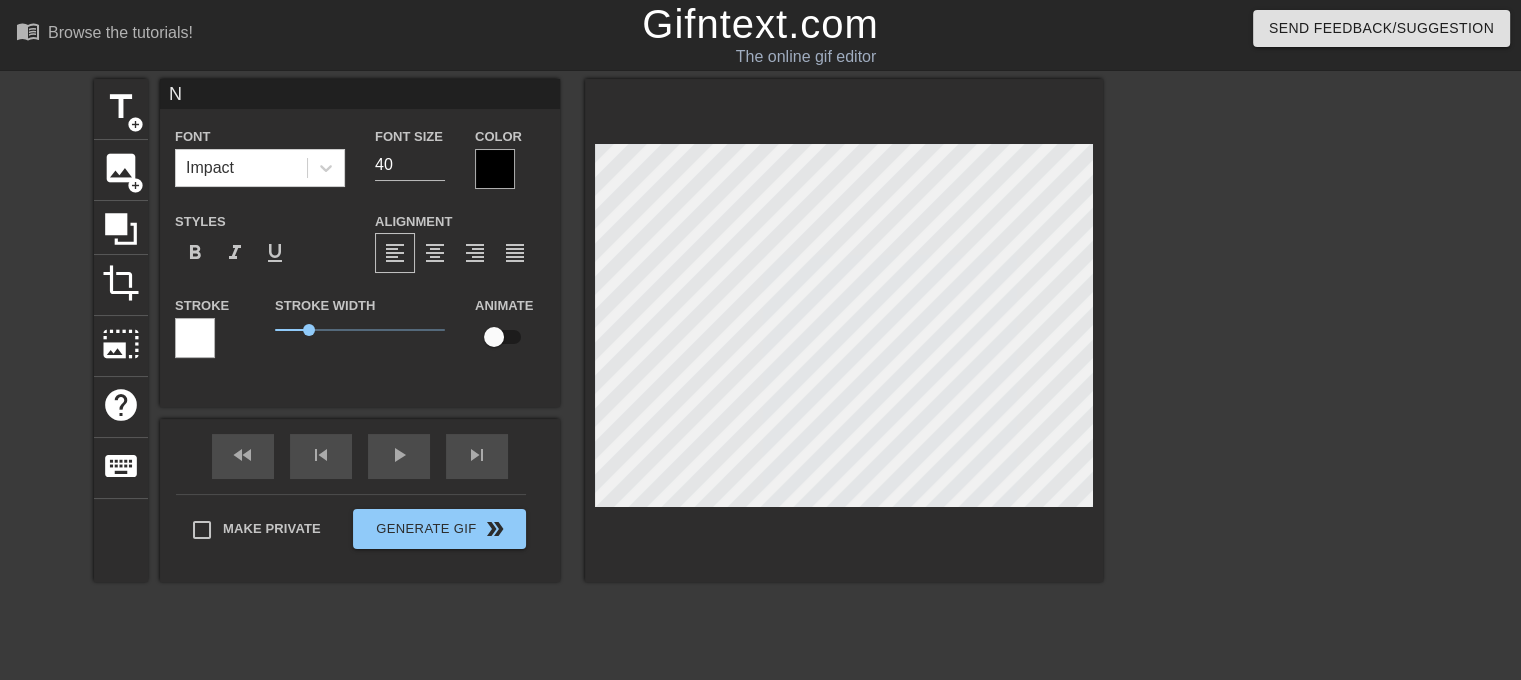 type on "NO" 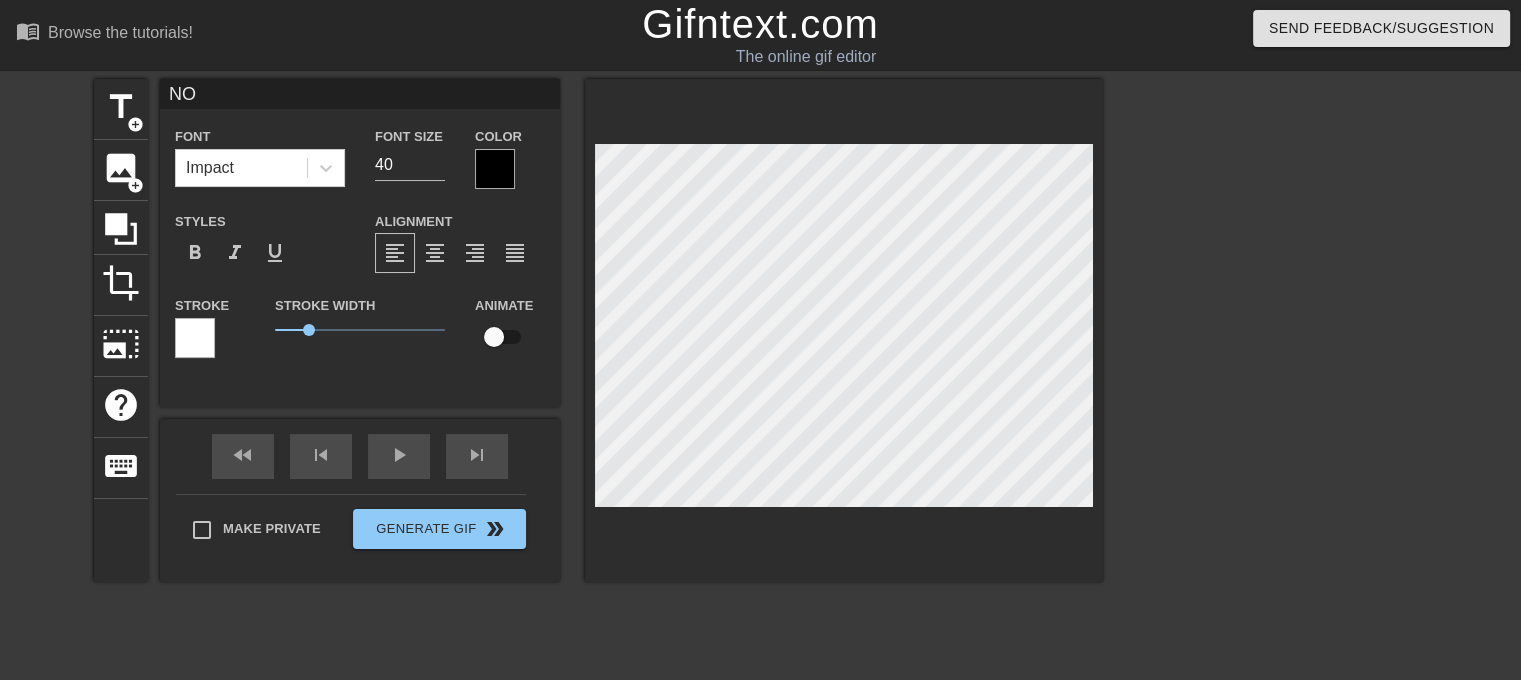 type on "[NAME]" 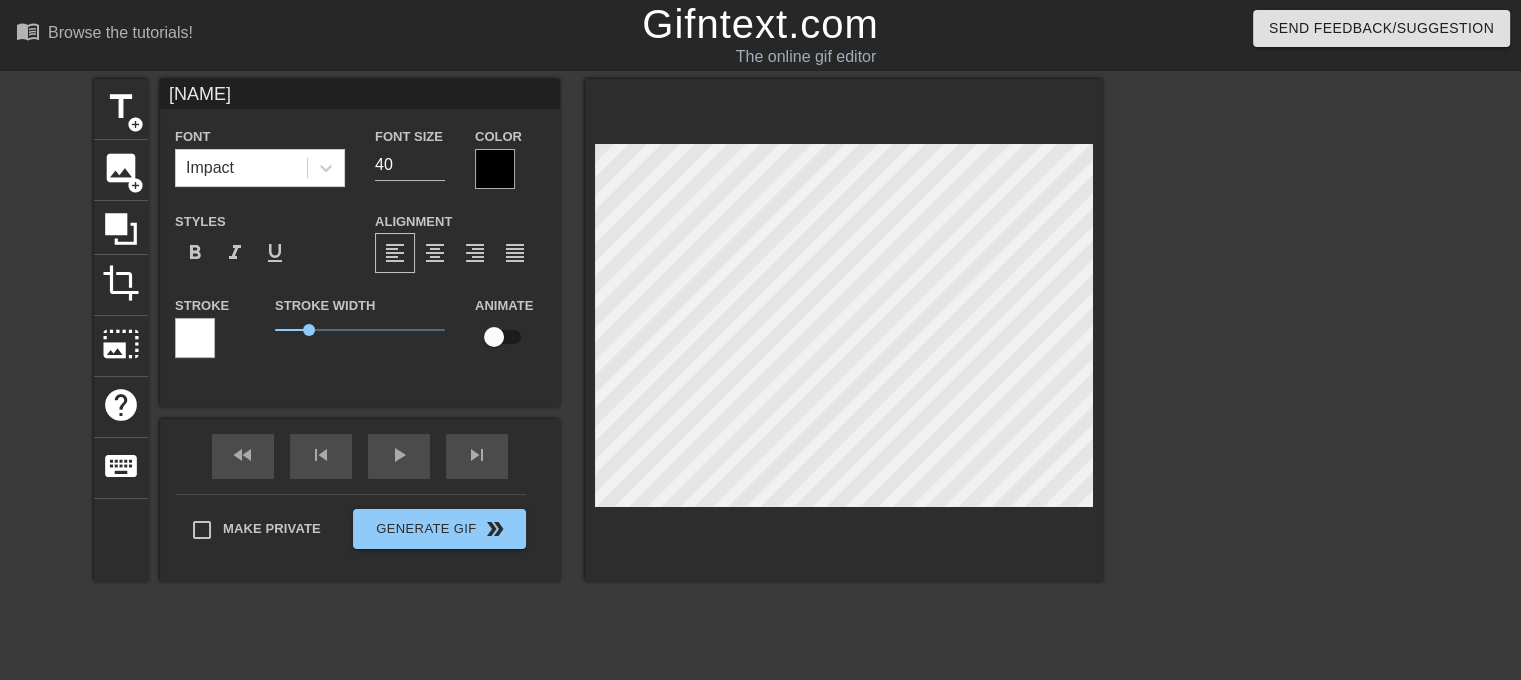 type on "[NAME]" 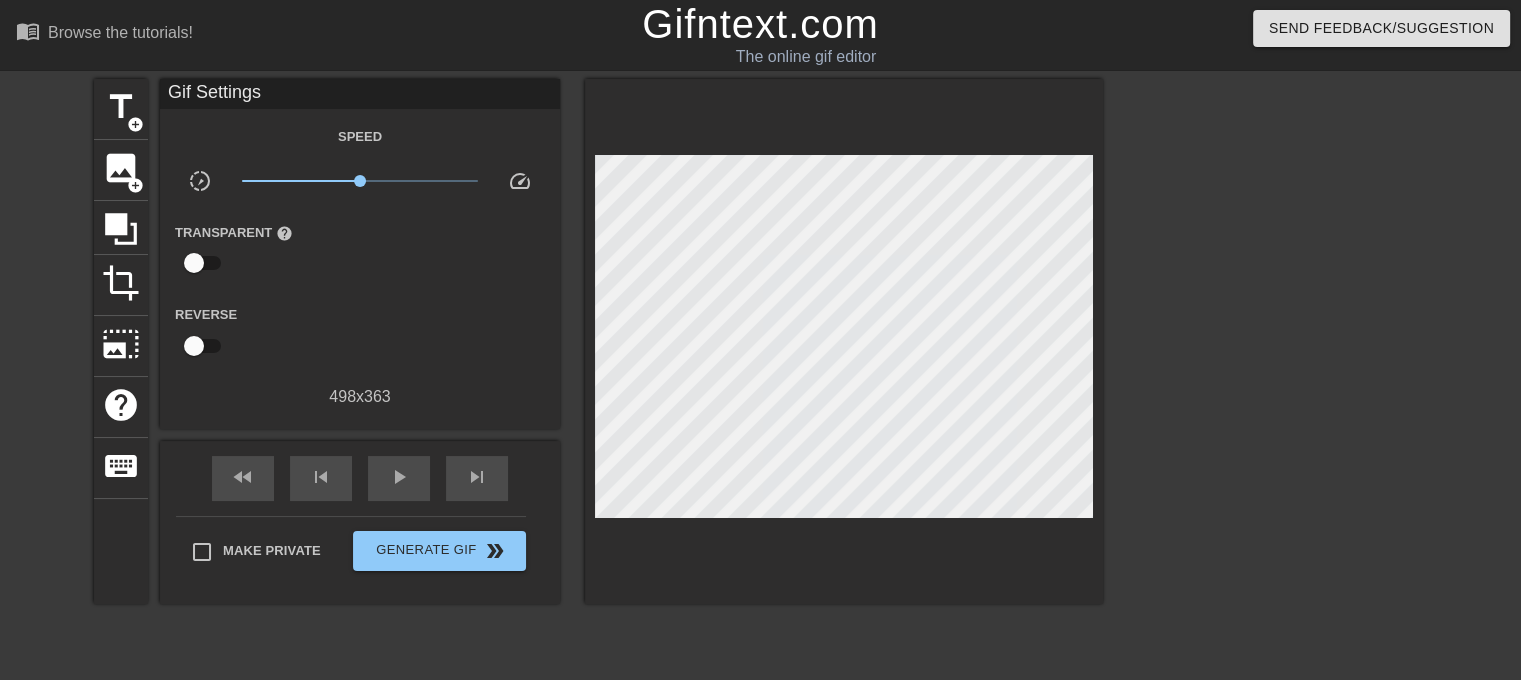 click at bounding box center [1277, 379] 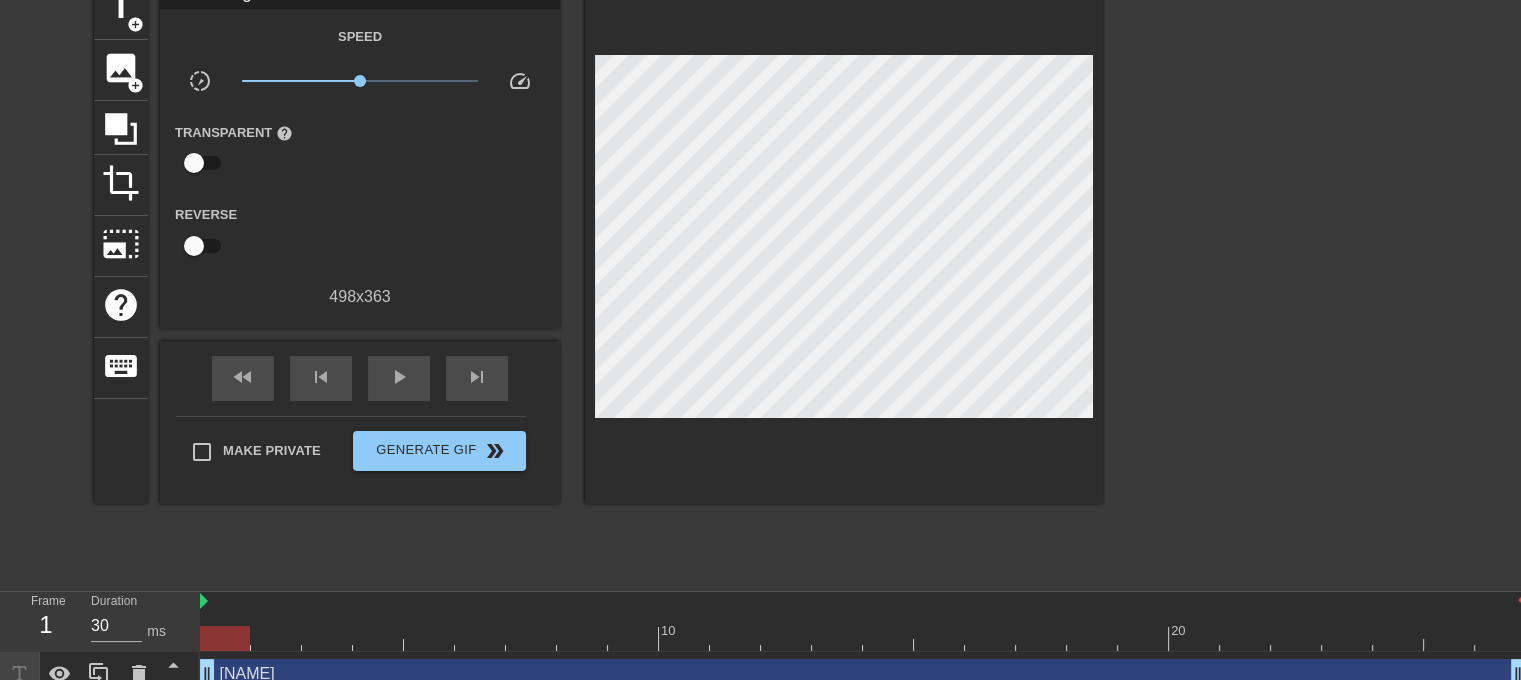 scroll, scrollTop: 120, scrollLeft: 0, axis: vertical 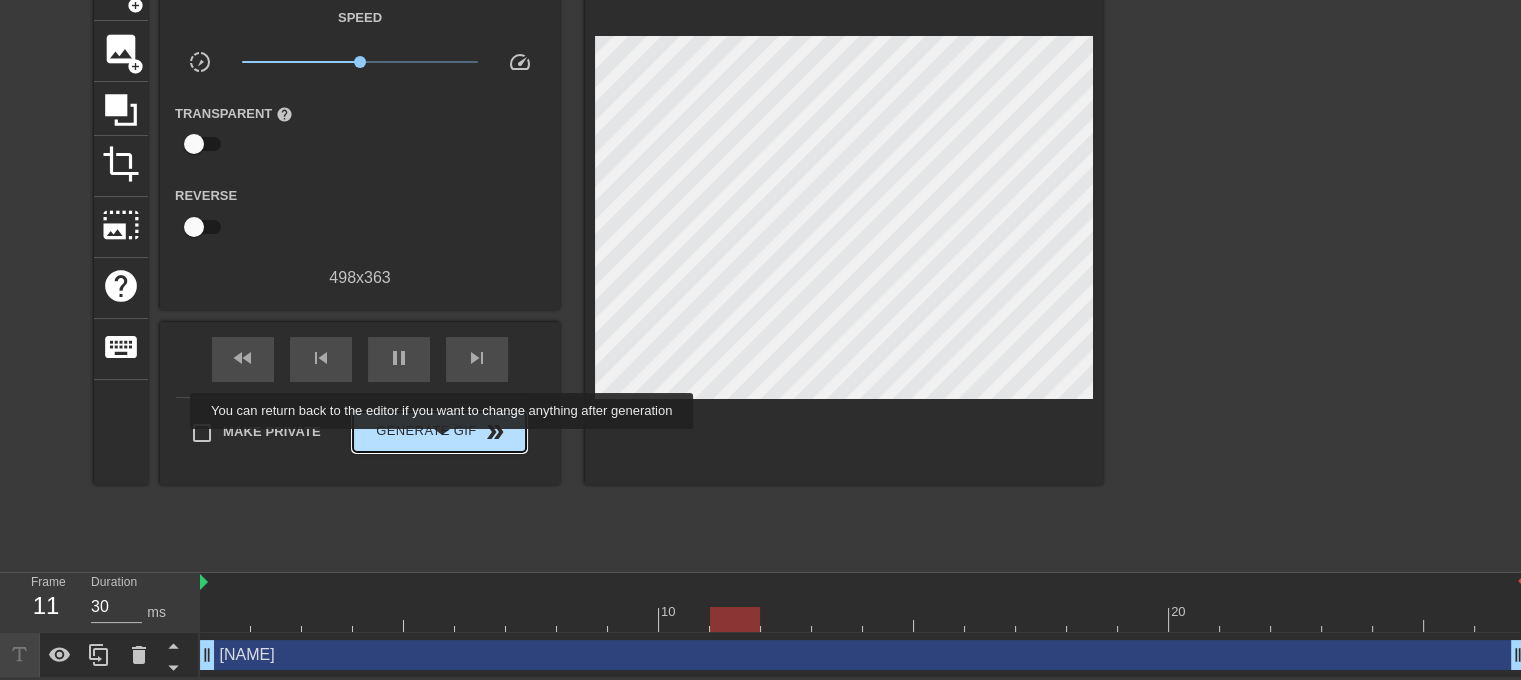 type on "40" 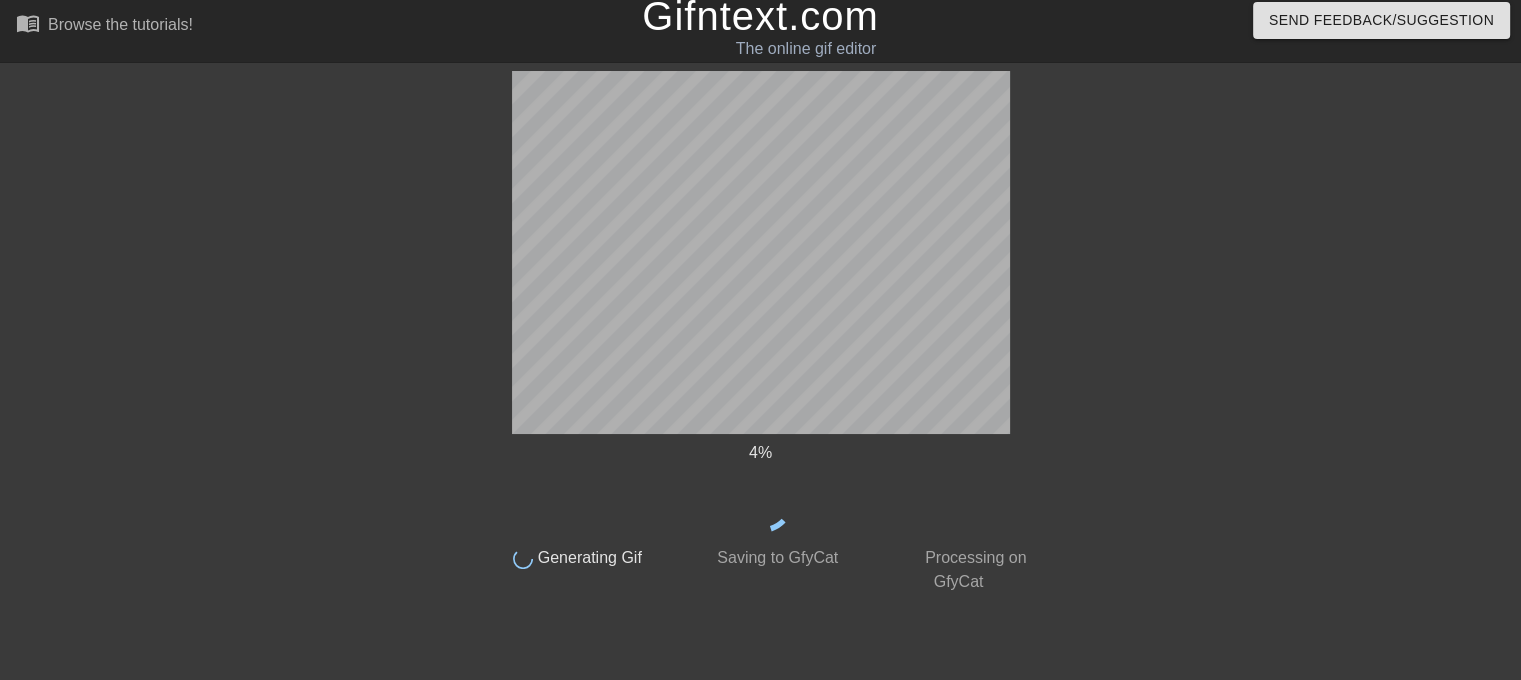 scroll, scrollTop: 8, scrollLeft: 0, axis: vertical 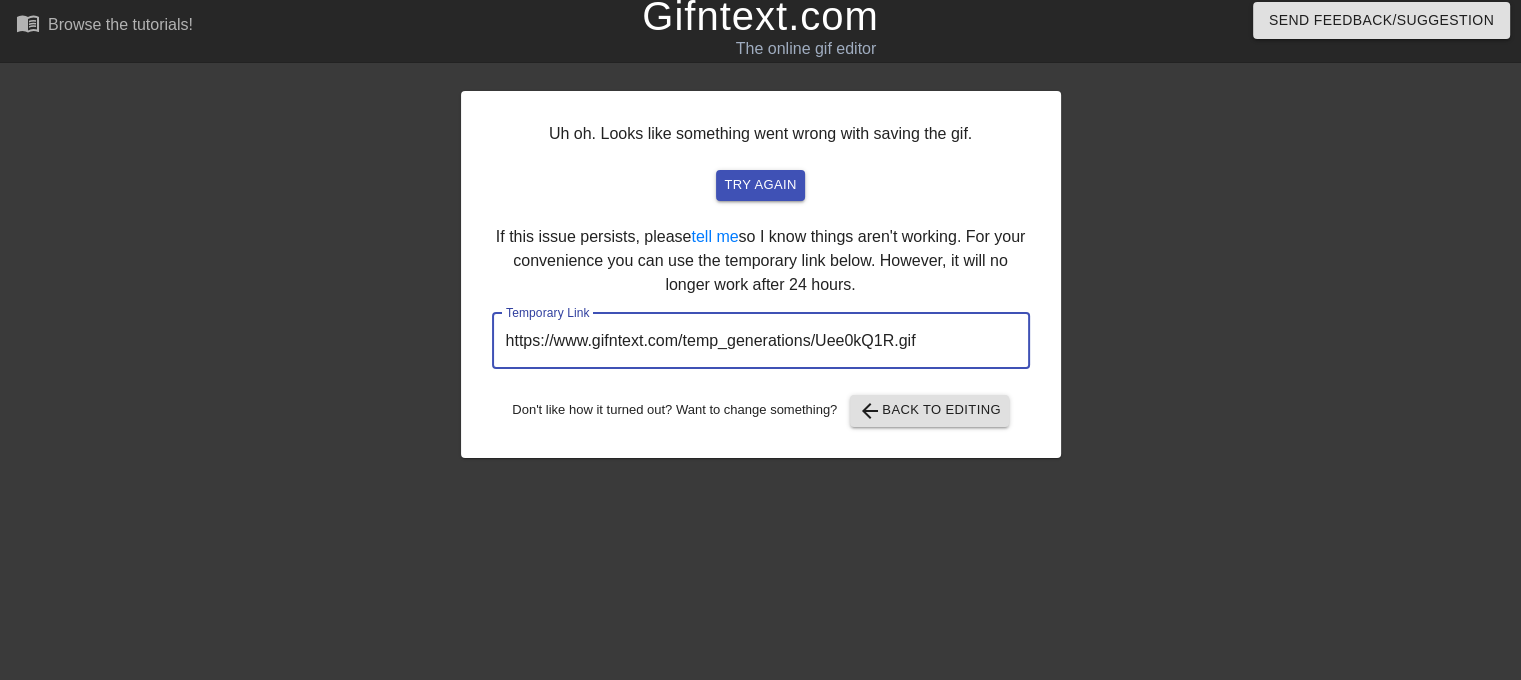 drag, startPoint x: 948, startPoint y: 350, endPoint x: 446, endPoint y: 349, distance: 502.001 